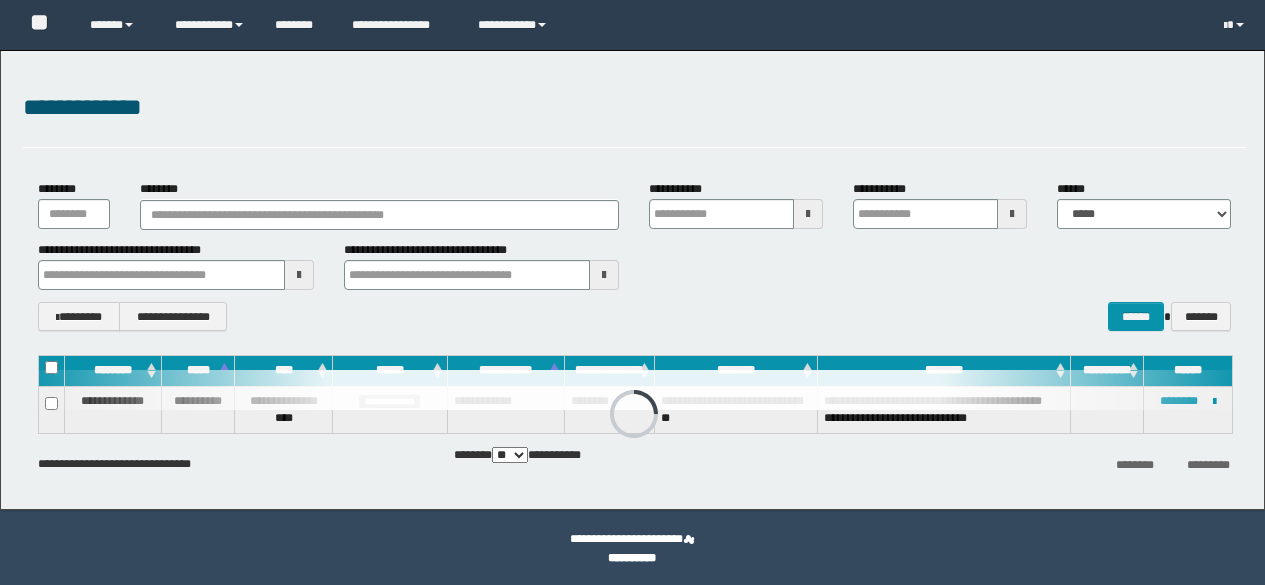 scroll, scrollTop: 0, scrollLeft: 0, axis: both 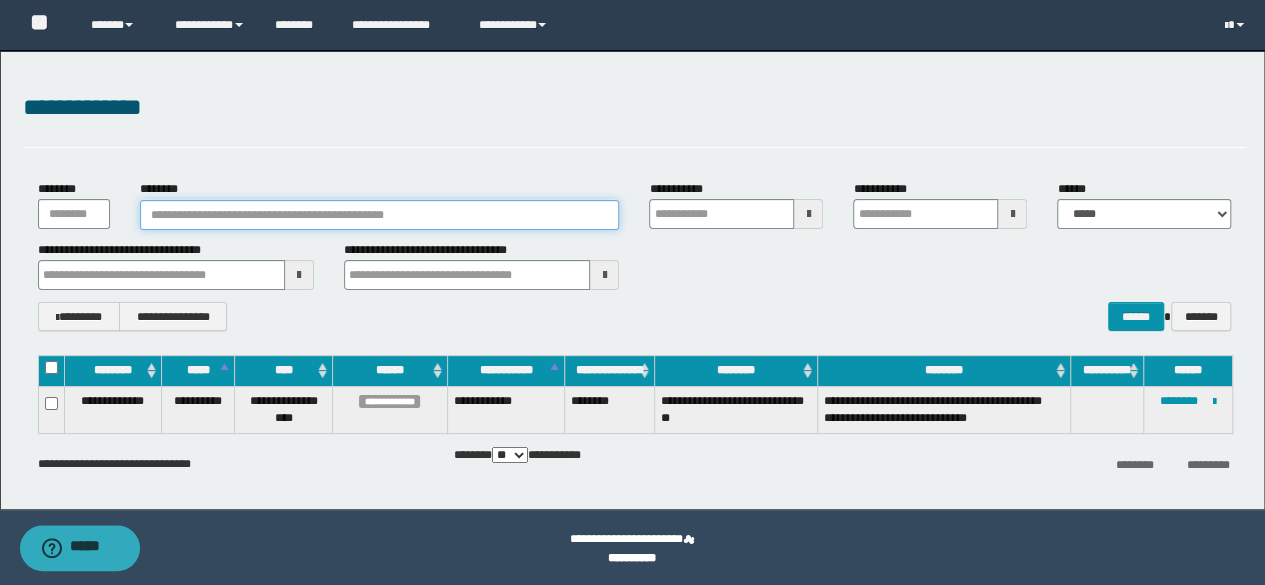 click on "********" at bounding box center (380, 215) 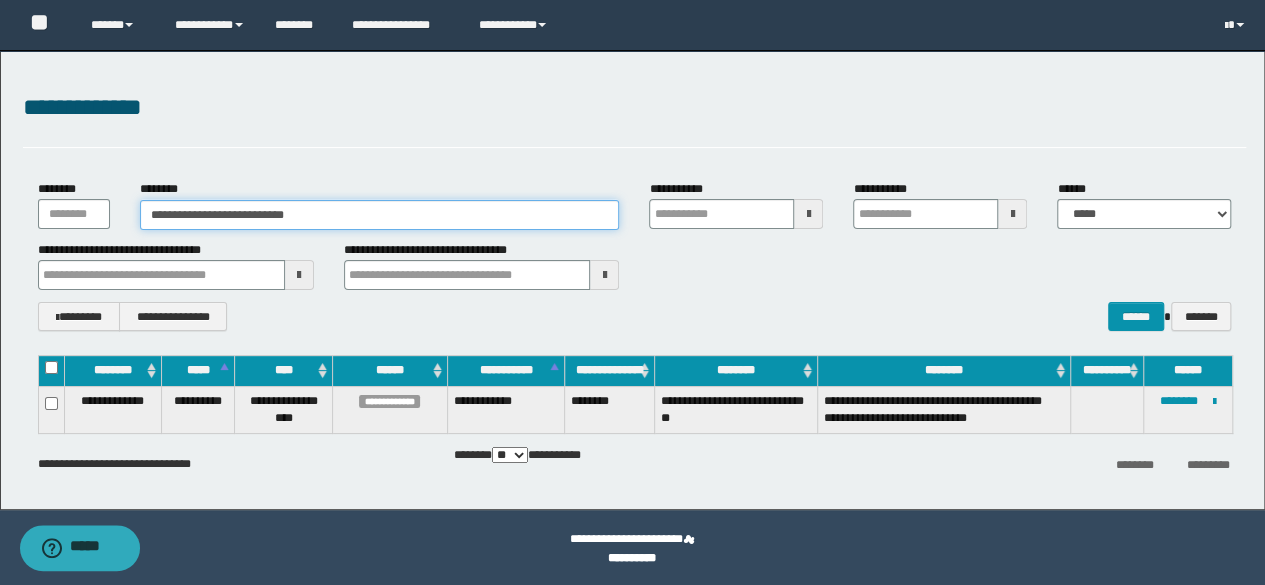 type on "**********" 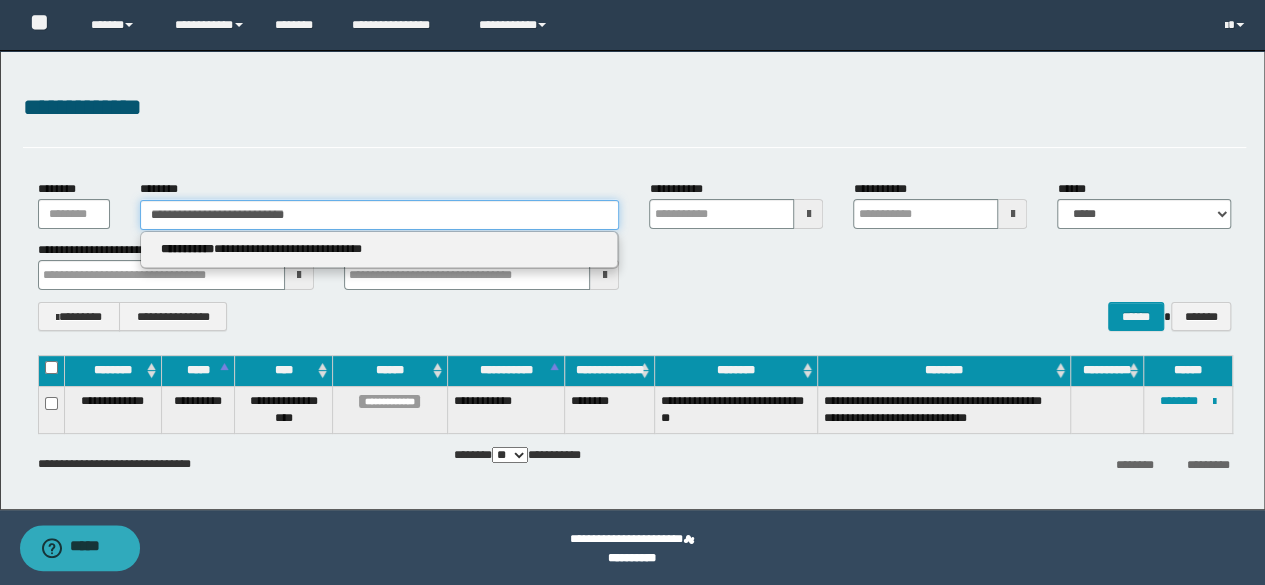 type 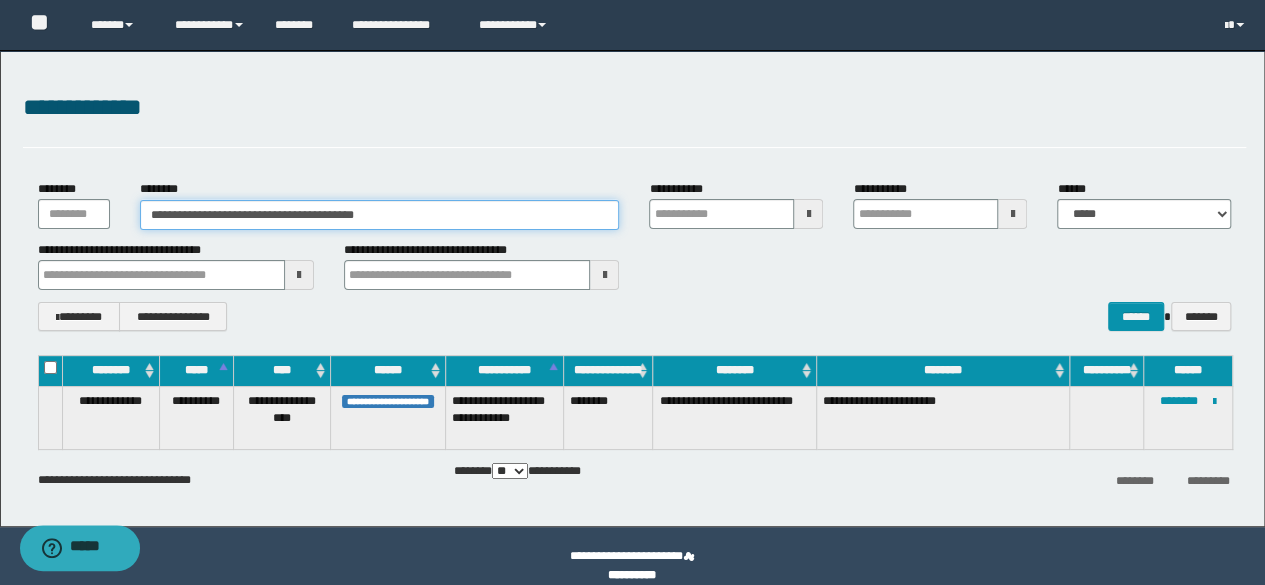type 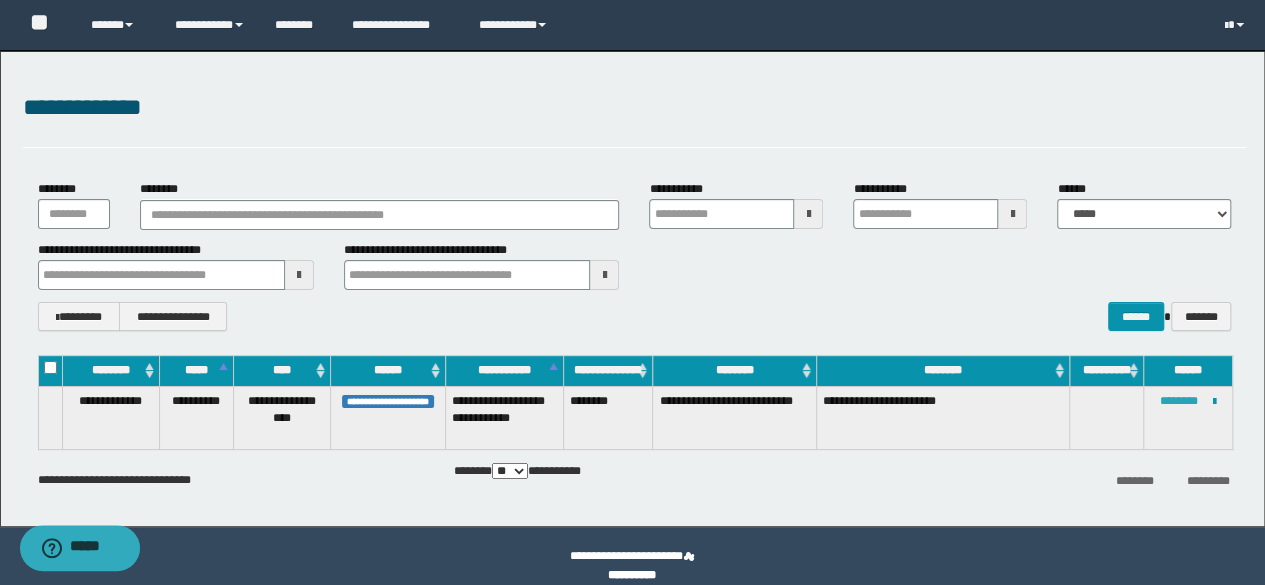 click on "********" at bounding box center [1179, 401] 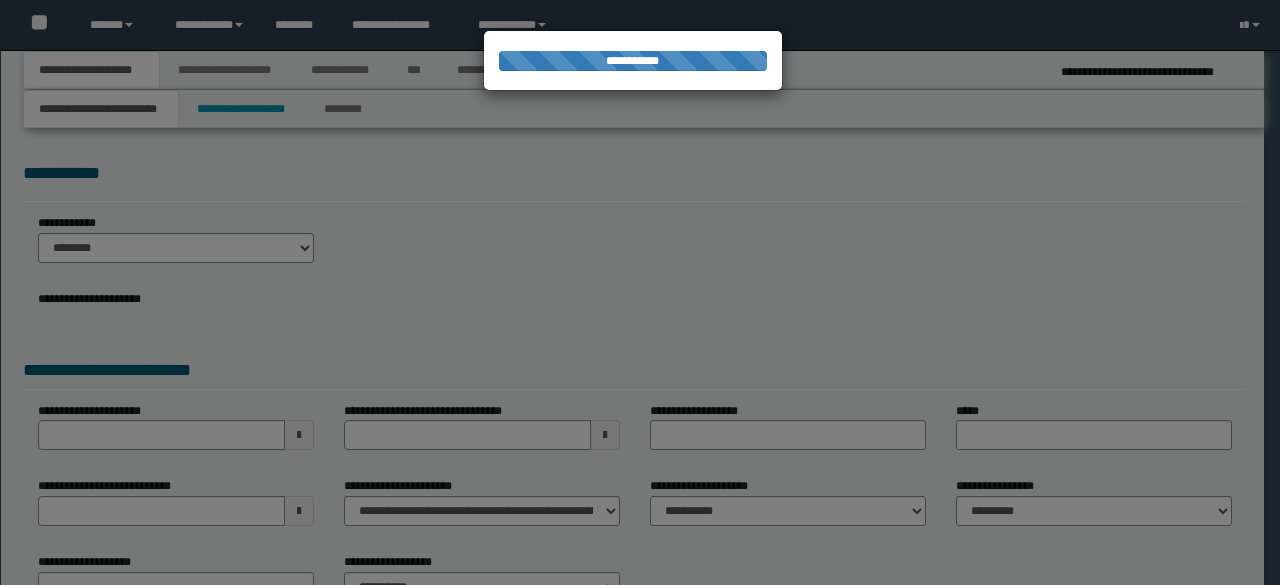select on "*" 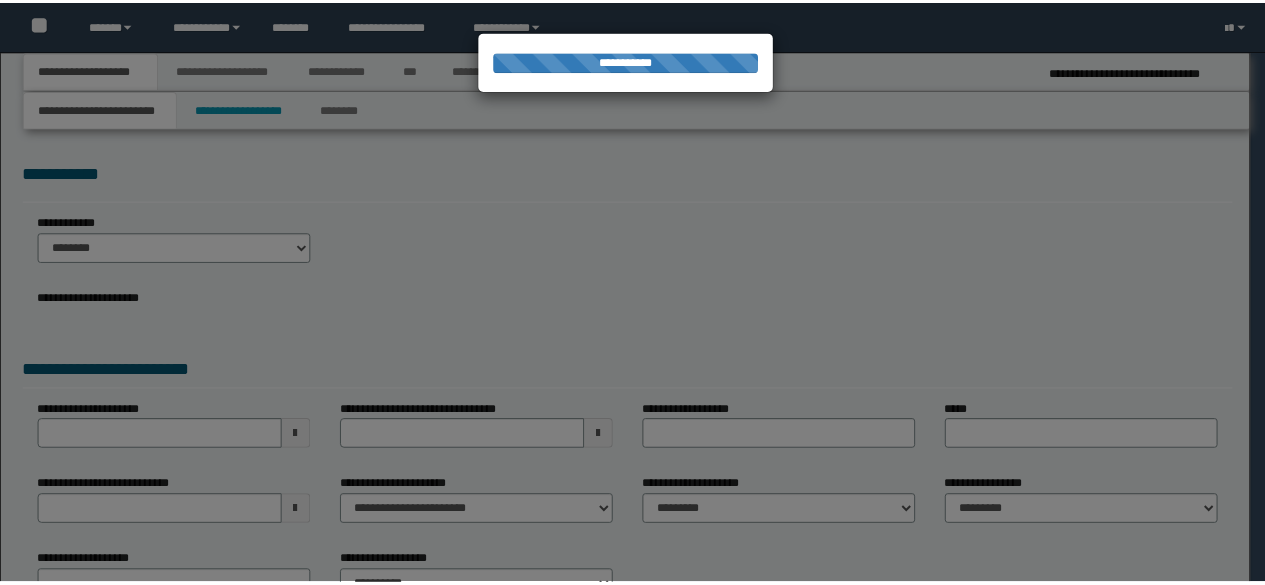 scroll, scrollTop: 0, scrollLeft: 0, axis: both 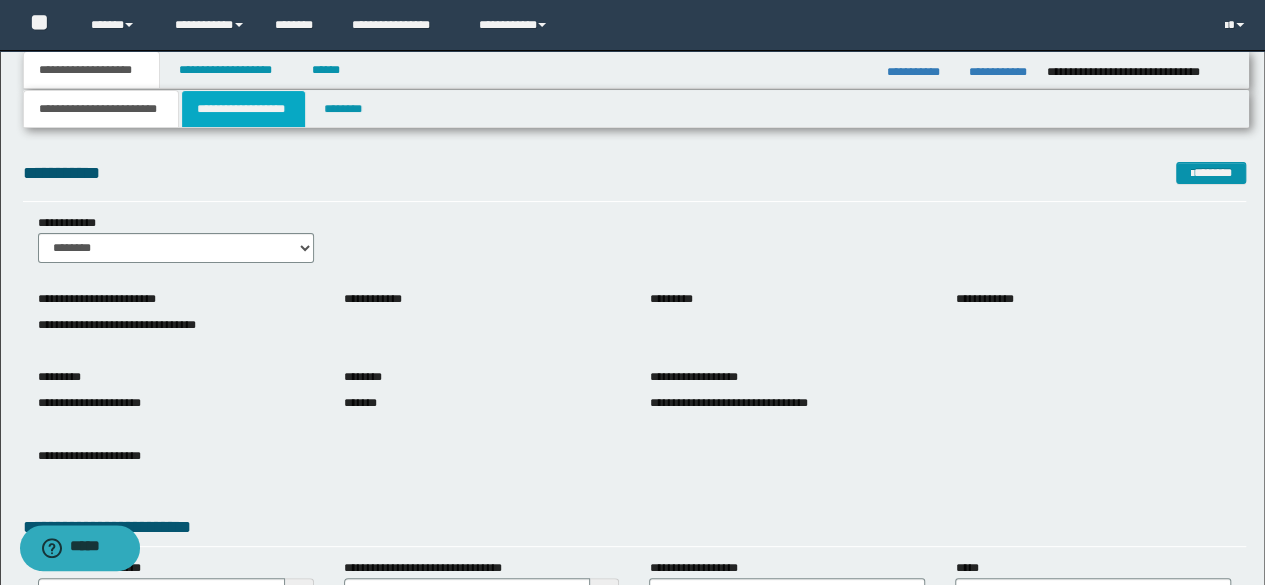 click on "**********" at bounding box center [243, 109] 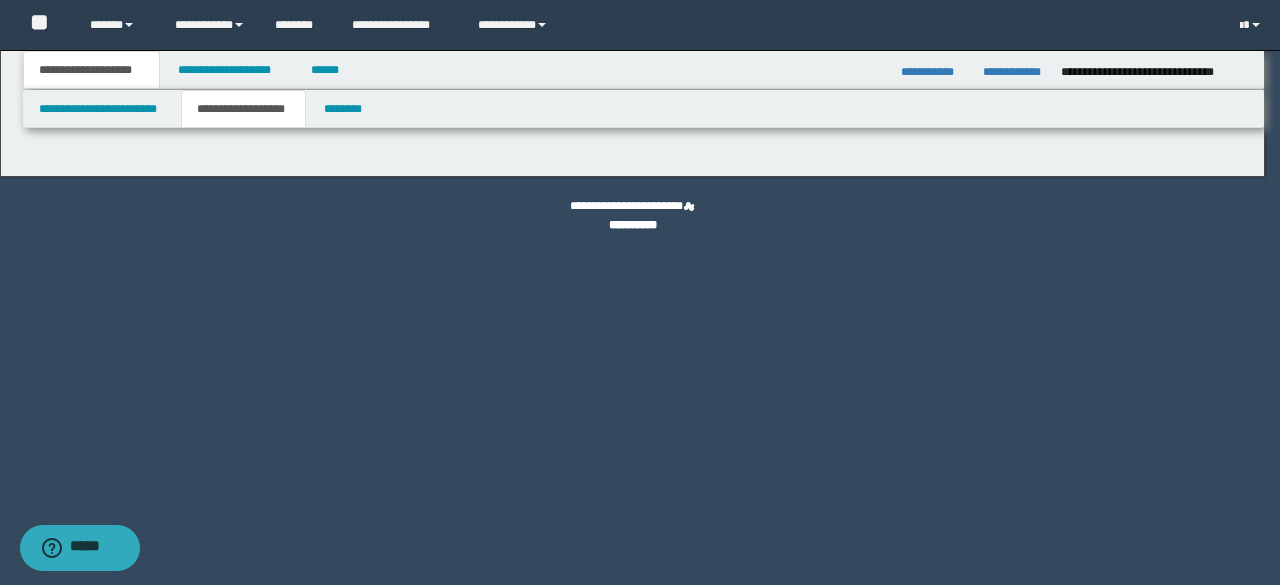 type on "********" 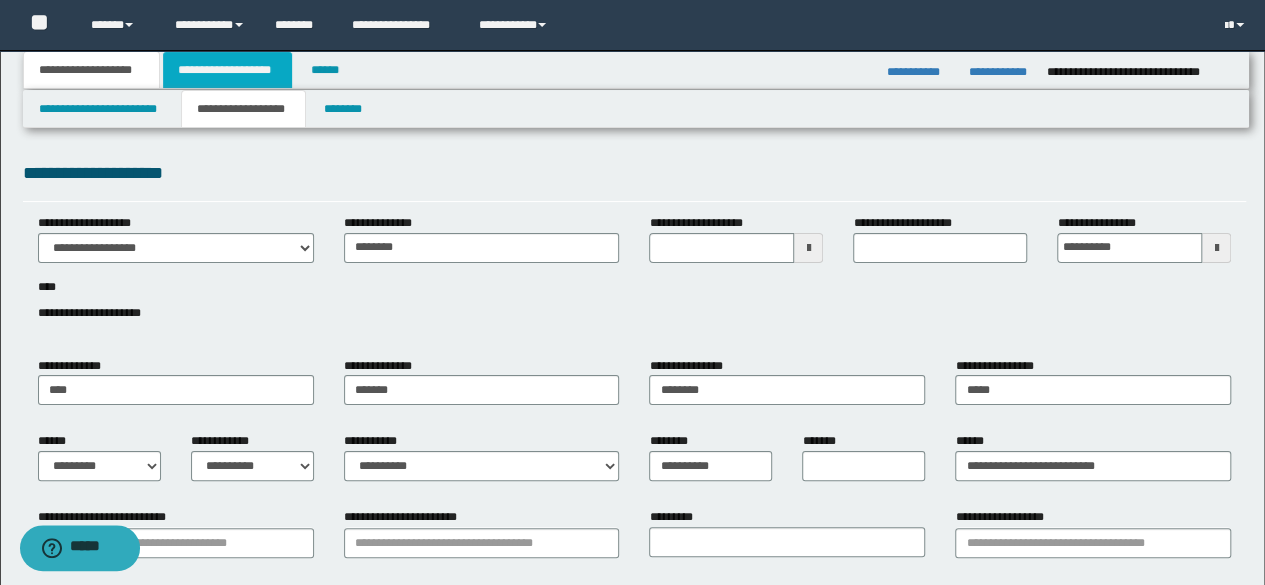 click on "**********" at bounding box center [227, 70] 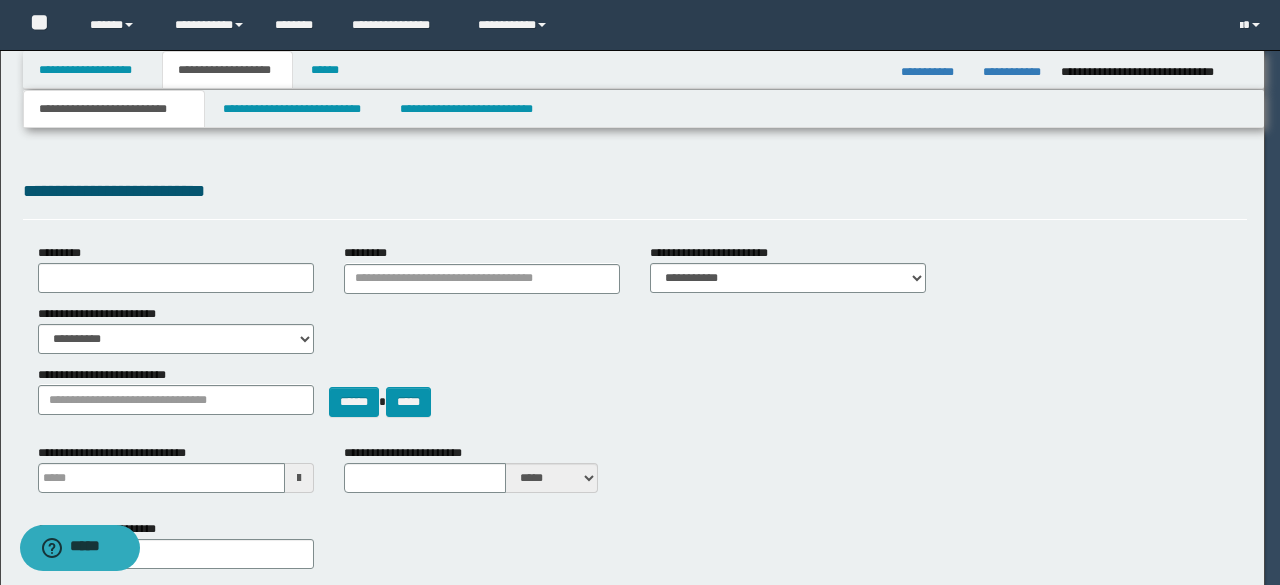 select on "*" 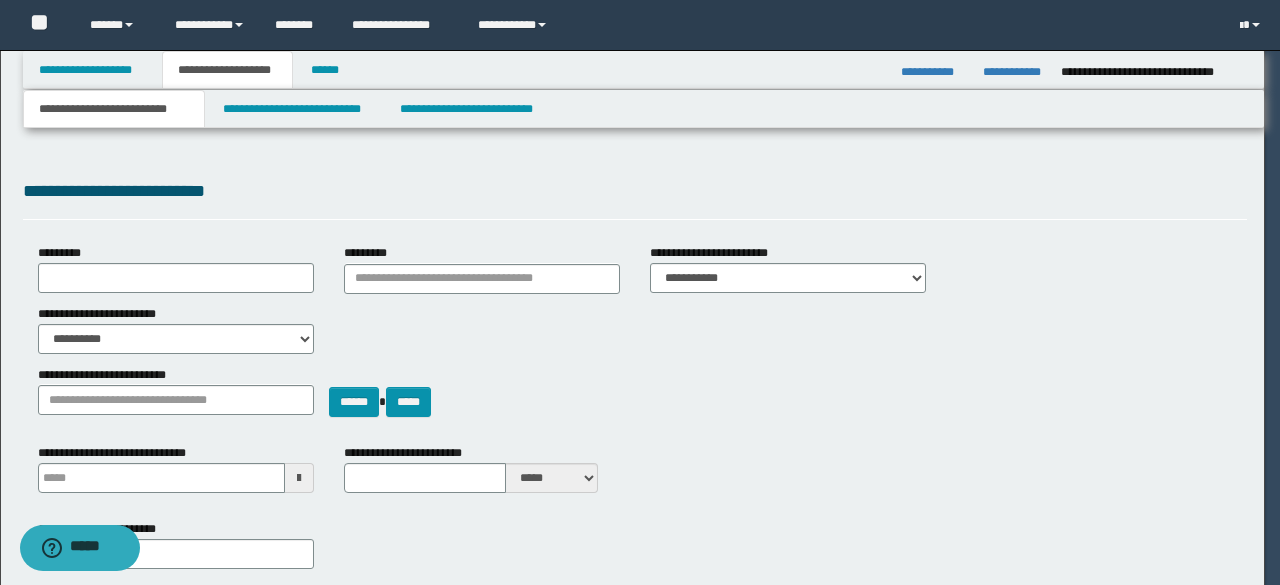 type 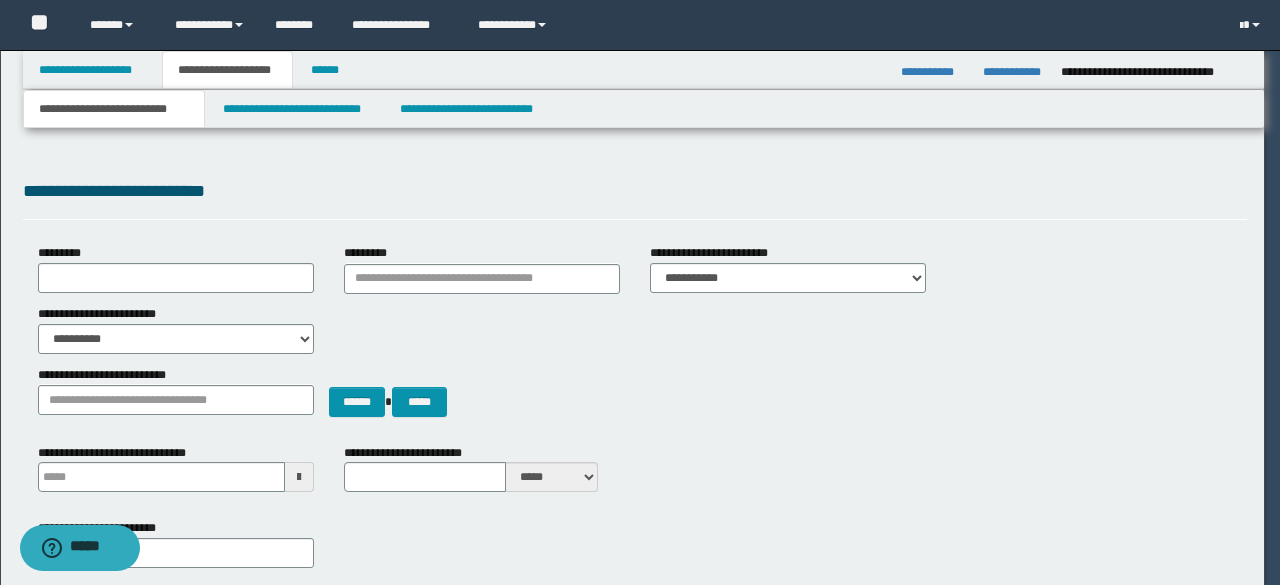 scroll, scrollTop: 0, scrollLeft: 0, axis: both 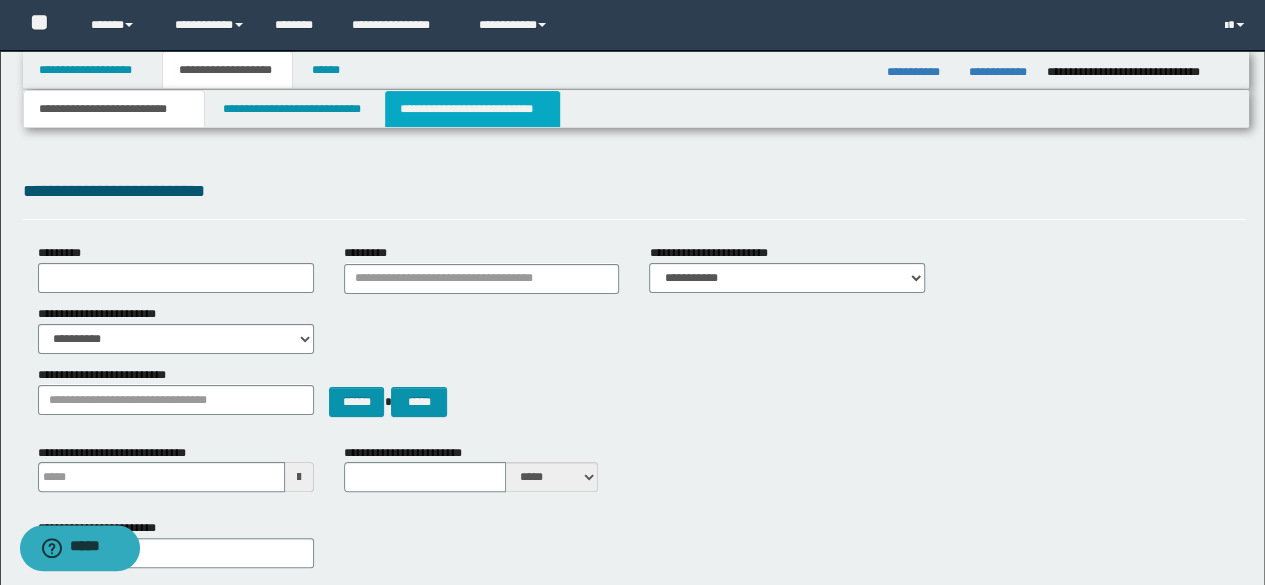click on "**********" at bounding box center (472, 109) 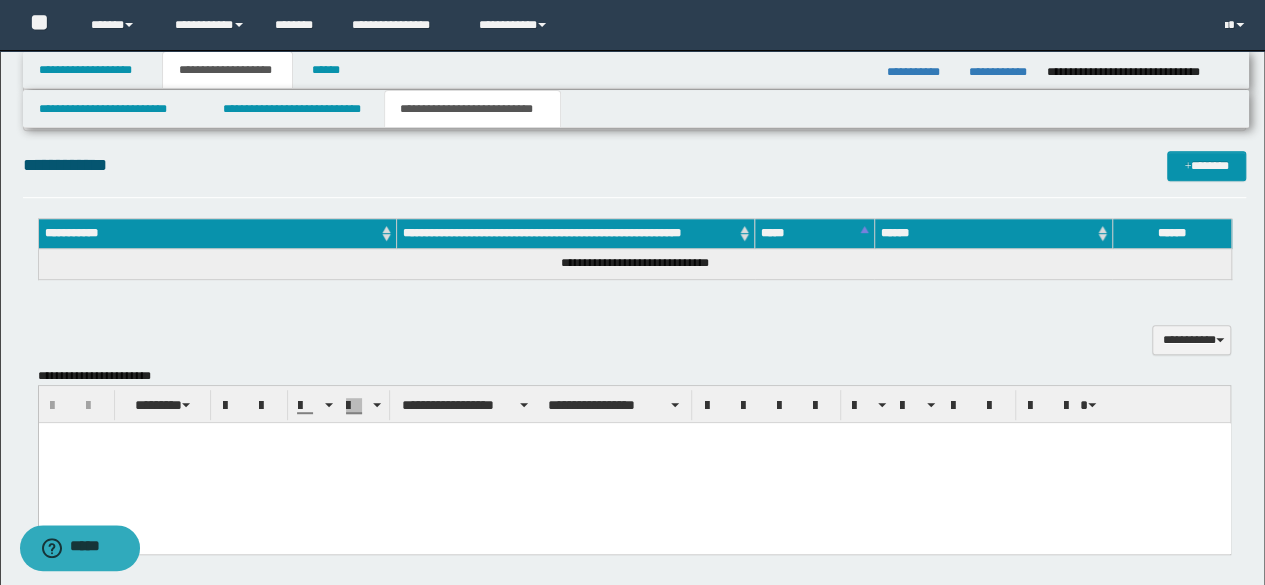 scroll, scrollTop: 700, scrollLeft: 0, axis: vertical 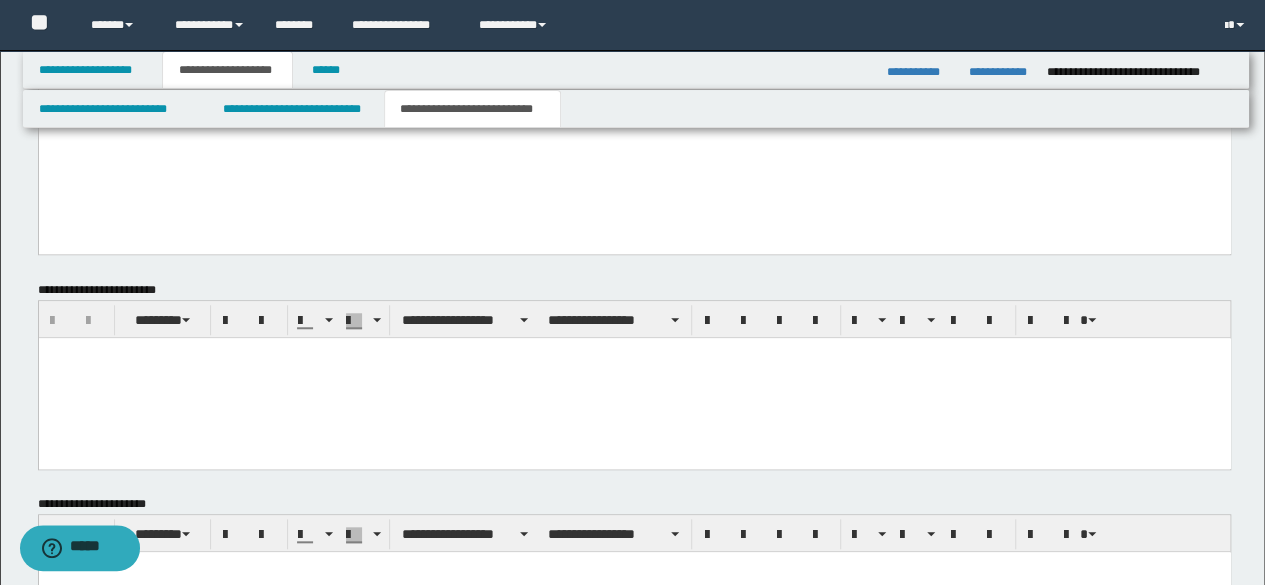 click at bounding box center (634, 163) 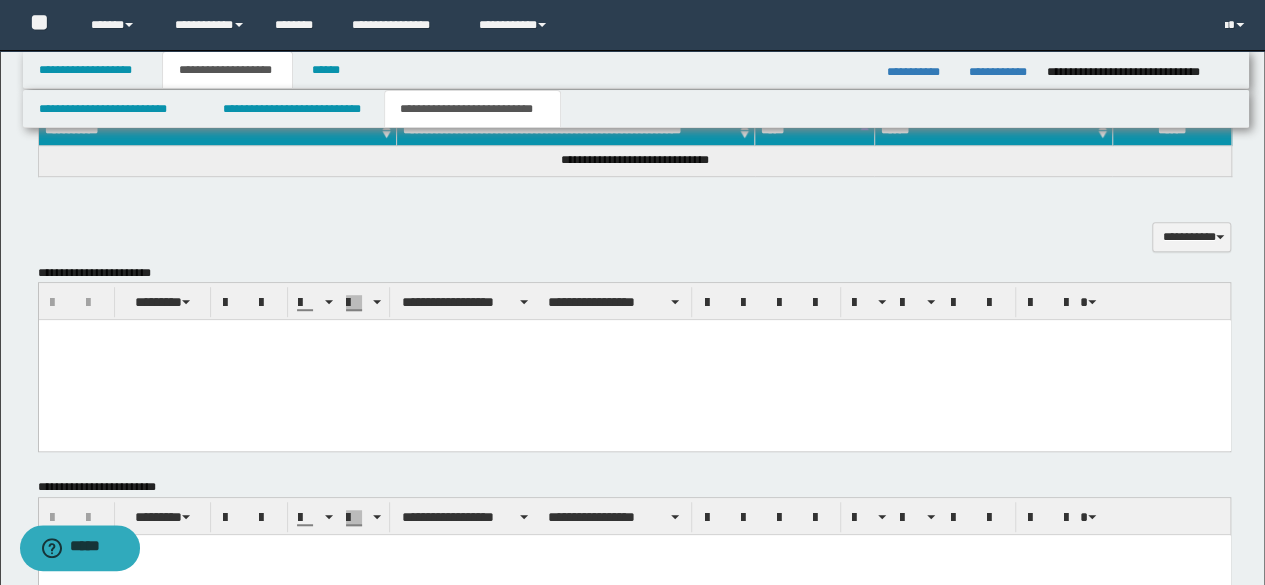 scroll, scrollTop: 500, scrollLeft: 0, axis: vertical 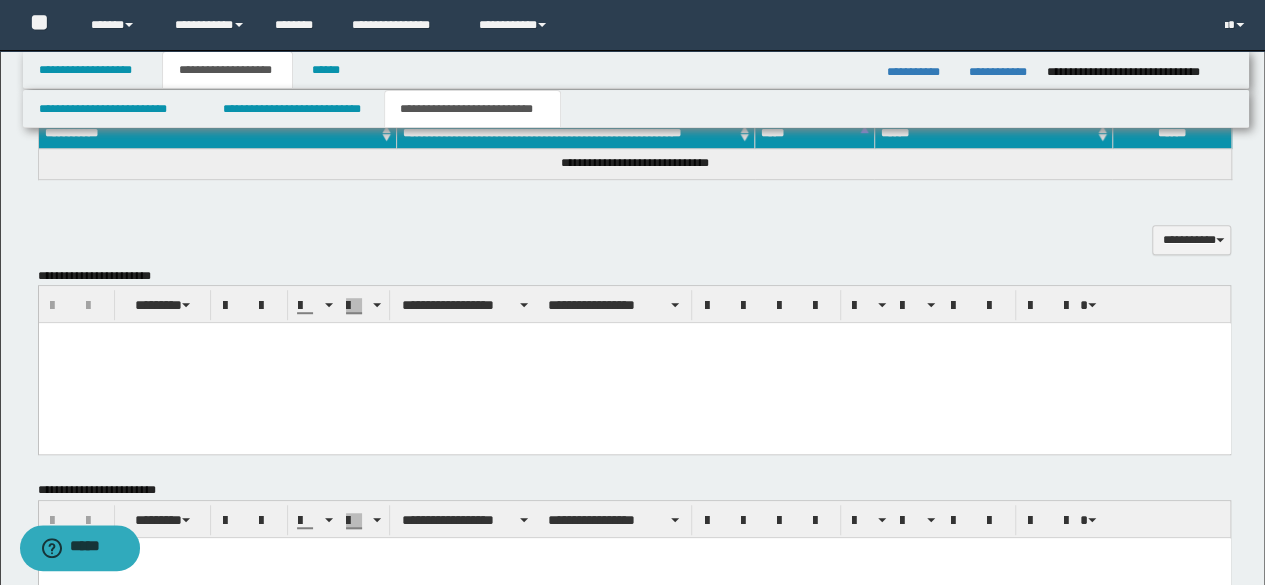 click at bounding box center [634, 363] 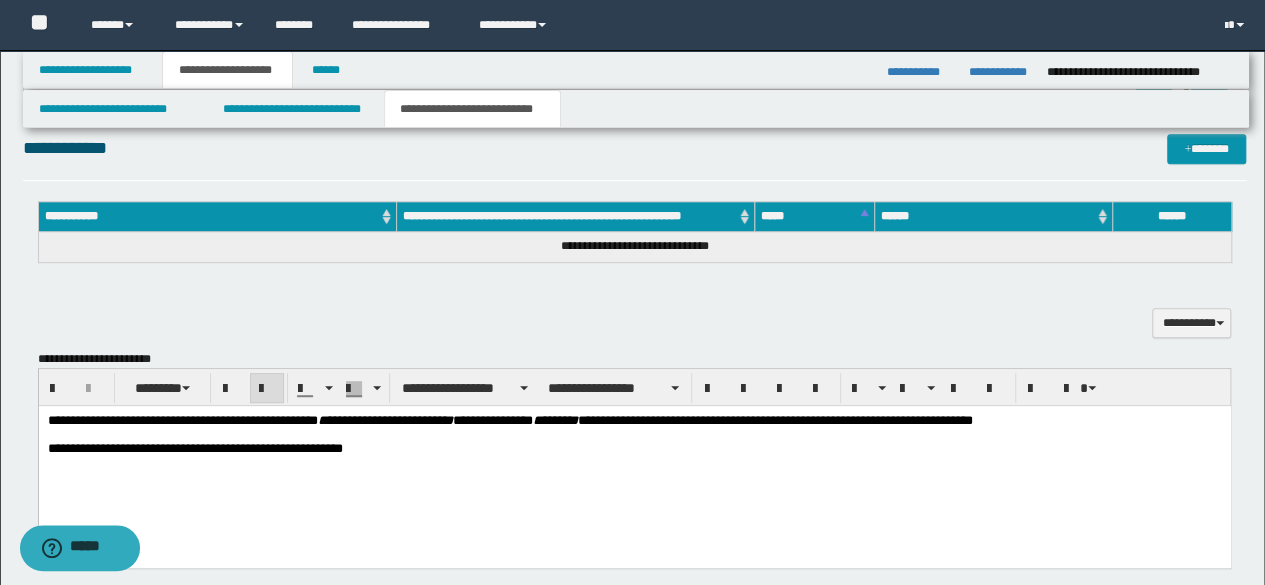 scroll, scrollTop: 300, scrollLeft: 0, axis: vertical 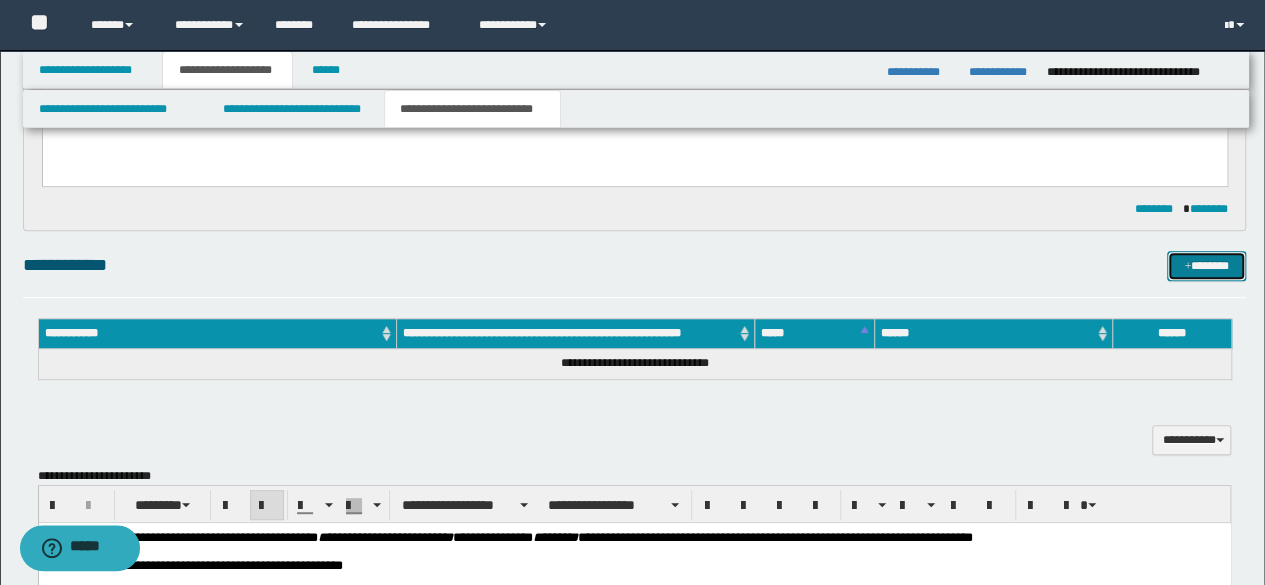 click at bounding box center [1187, 267] 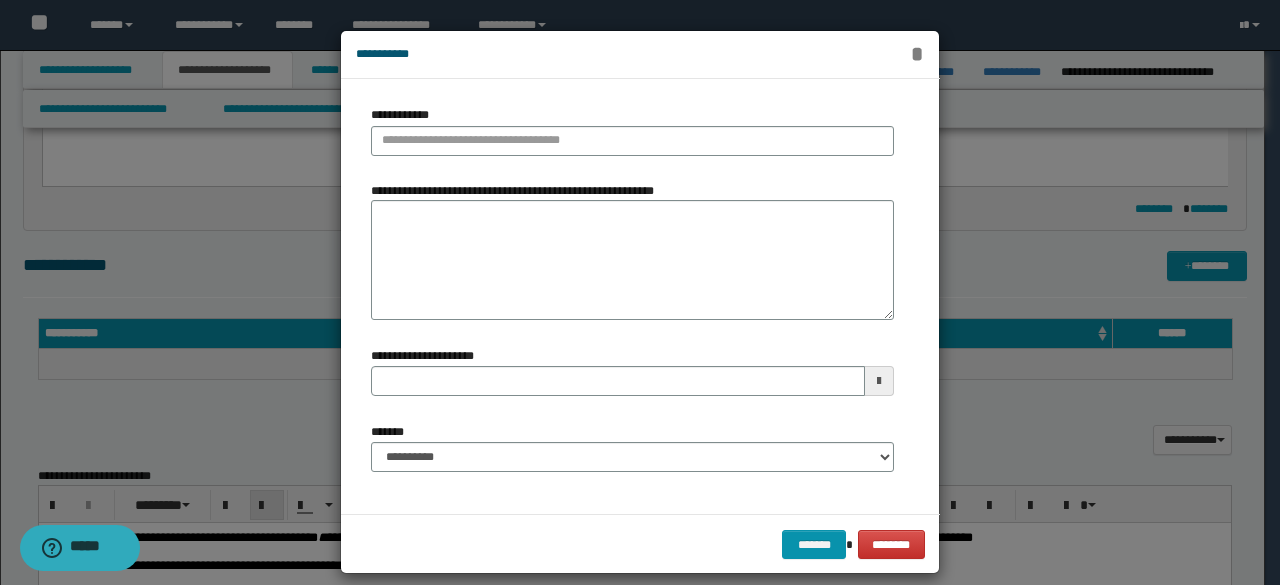 type 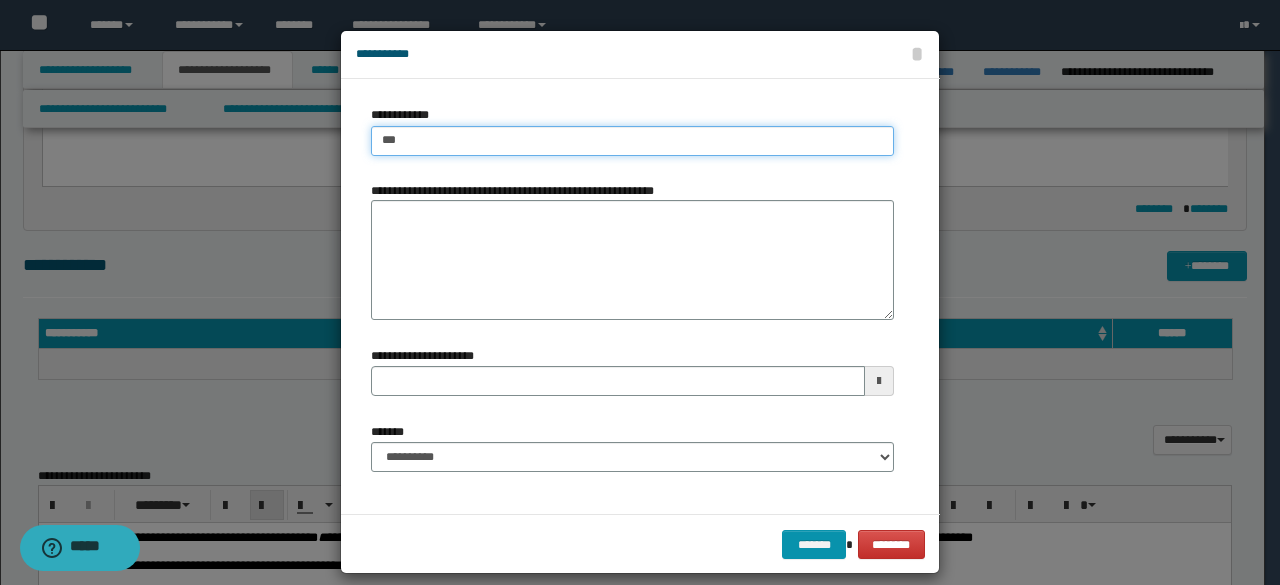 type on "****" 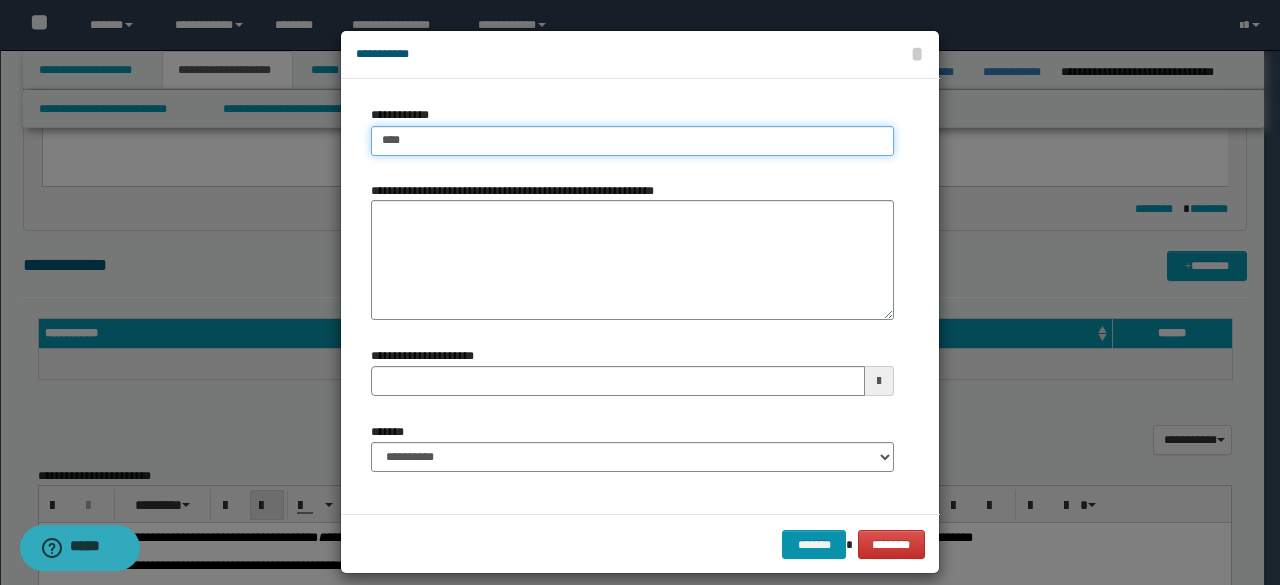 type on "****" 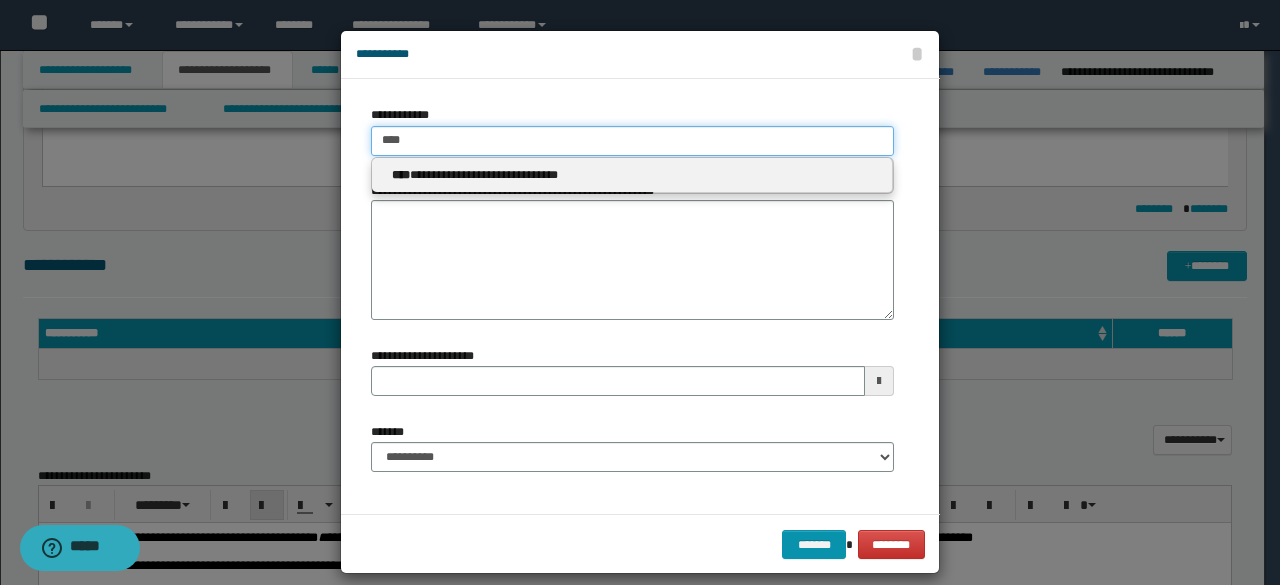 type 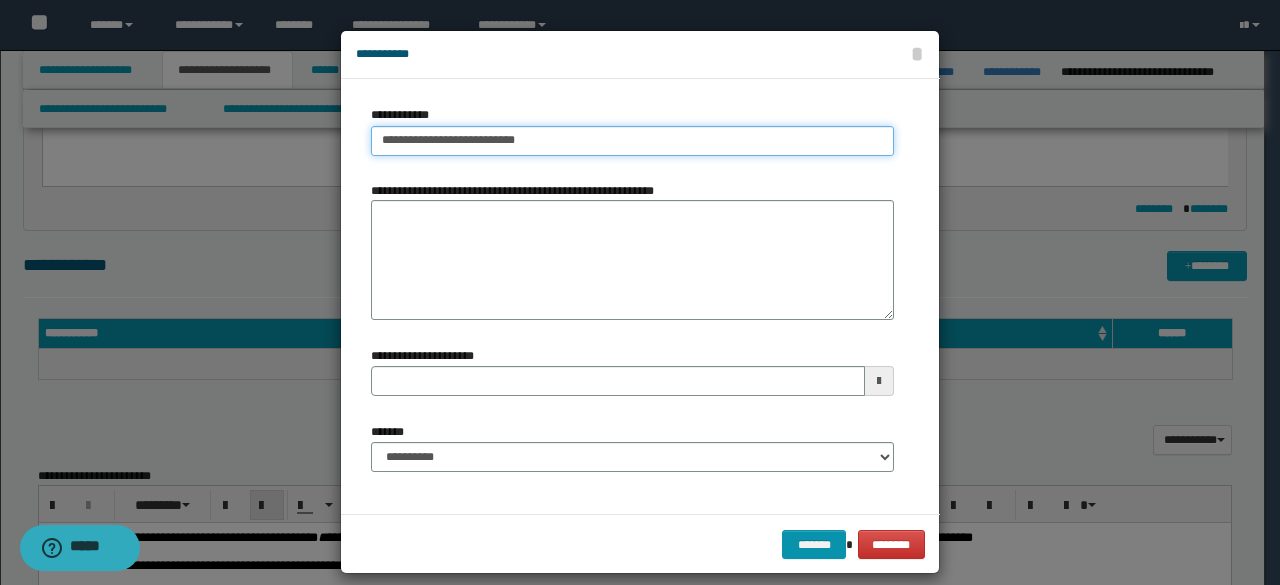 type on "**********" 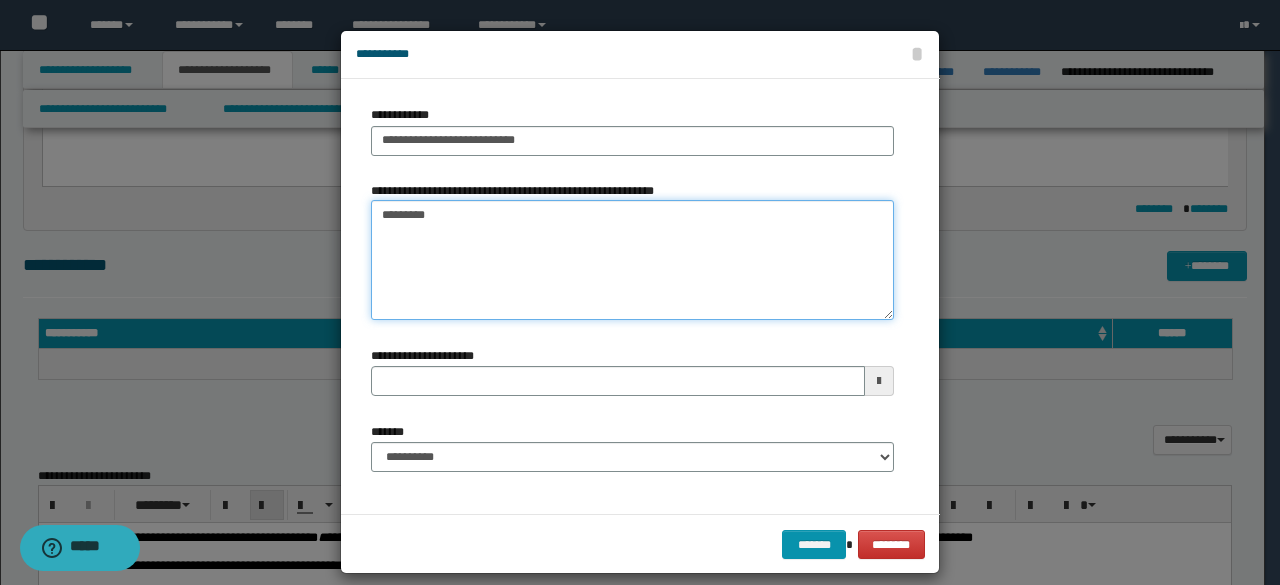 type on "*********" 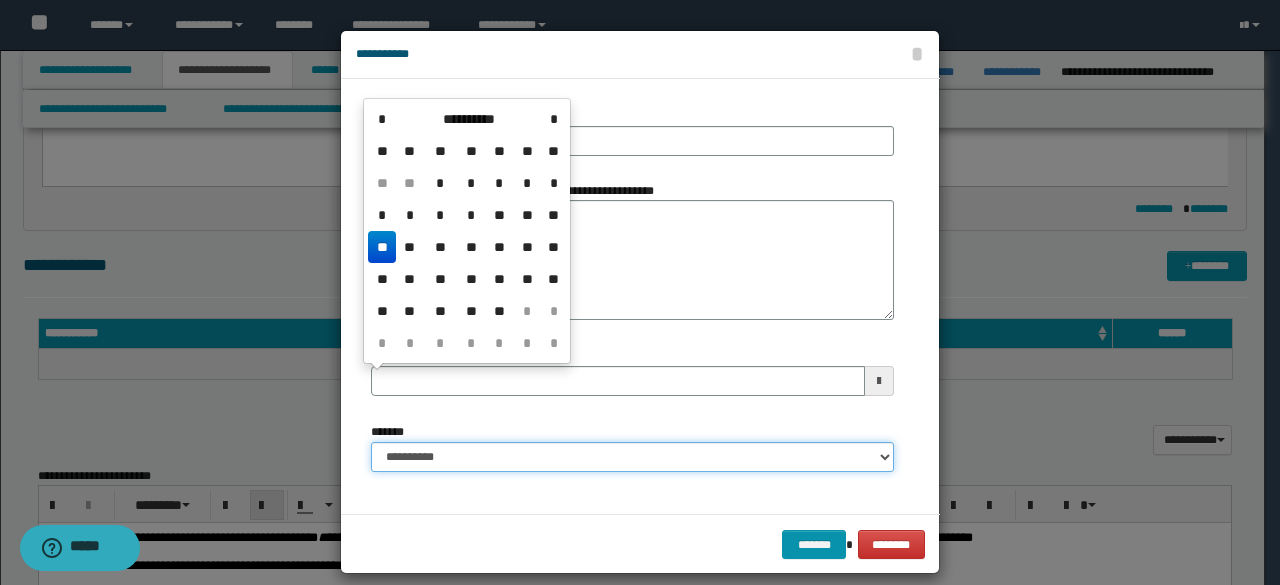 type 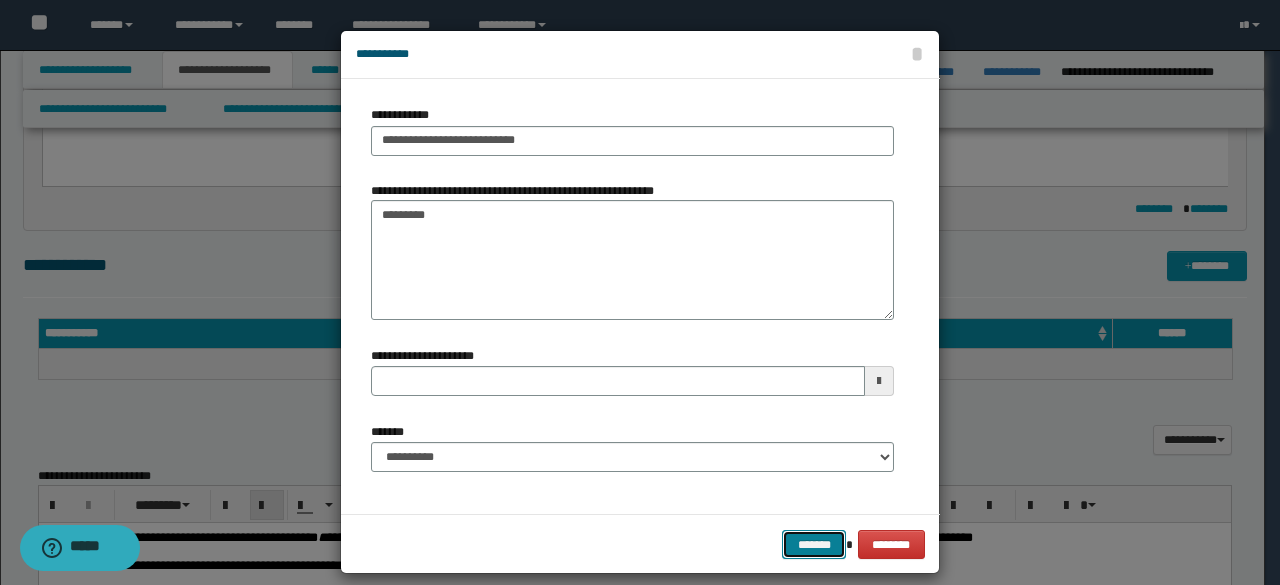 type 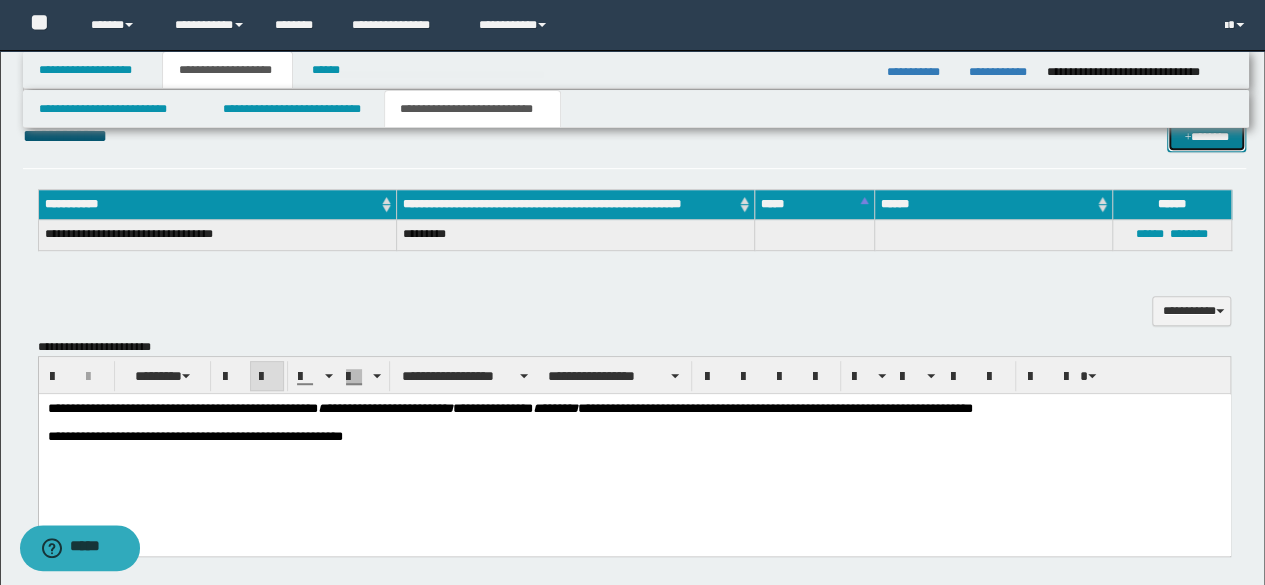 scroll, scrollTop: 500, scrollLeft: 0, axis: vertical 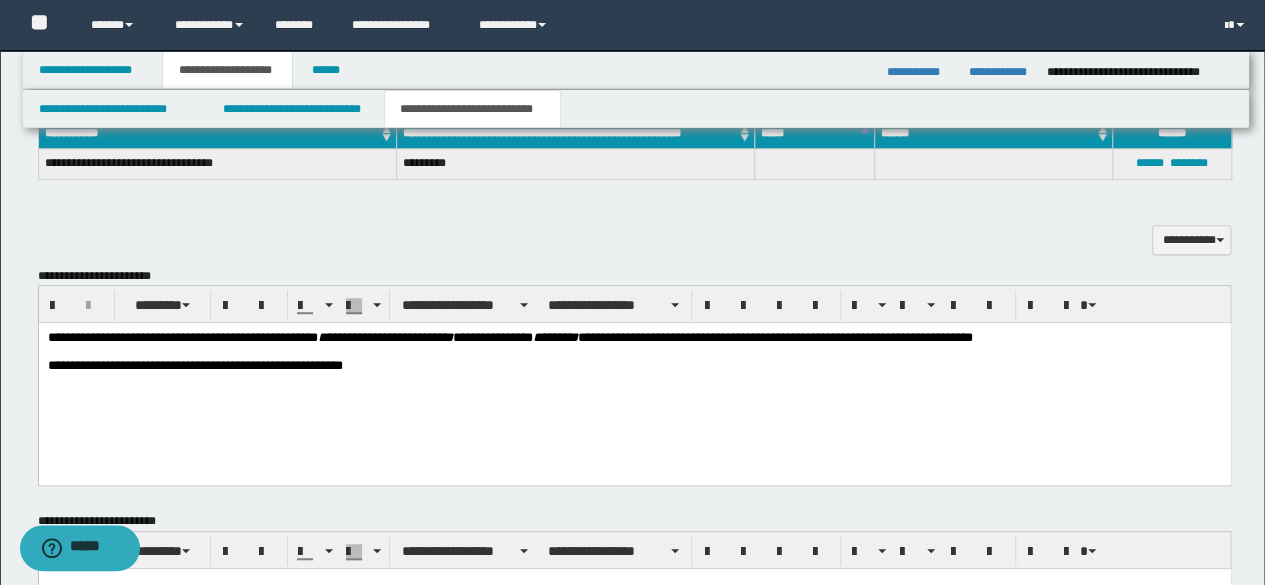 drag, startPoint x: 510, startPoint y: 422, endPoint x: 468, endPoint y: 424, distance: 42.047592 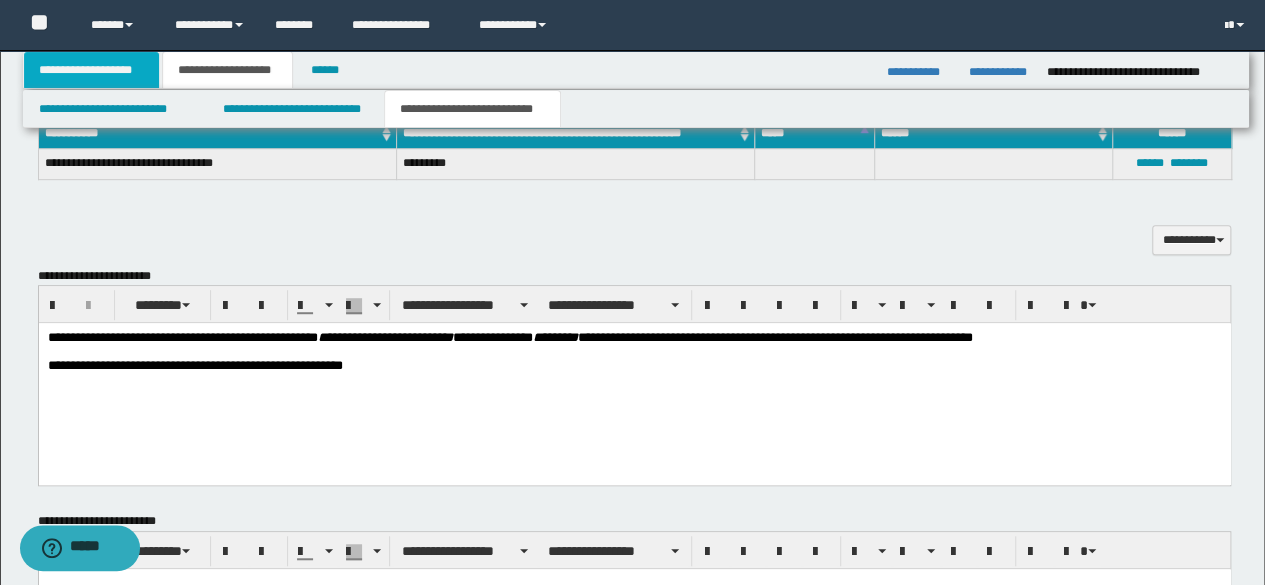 click on "**********" at bounding box center [92, 70] 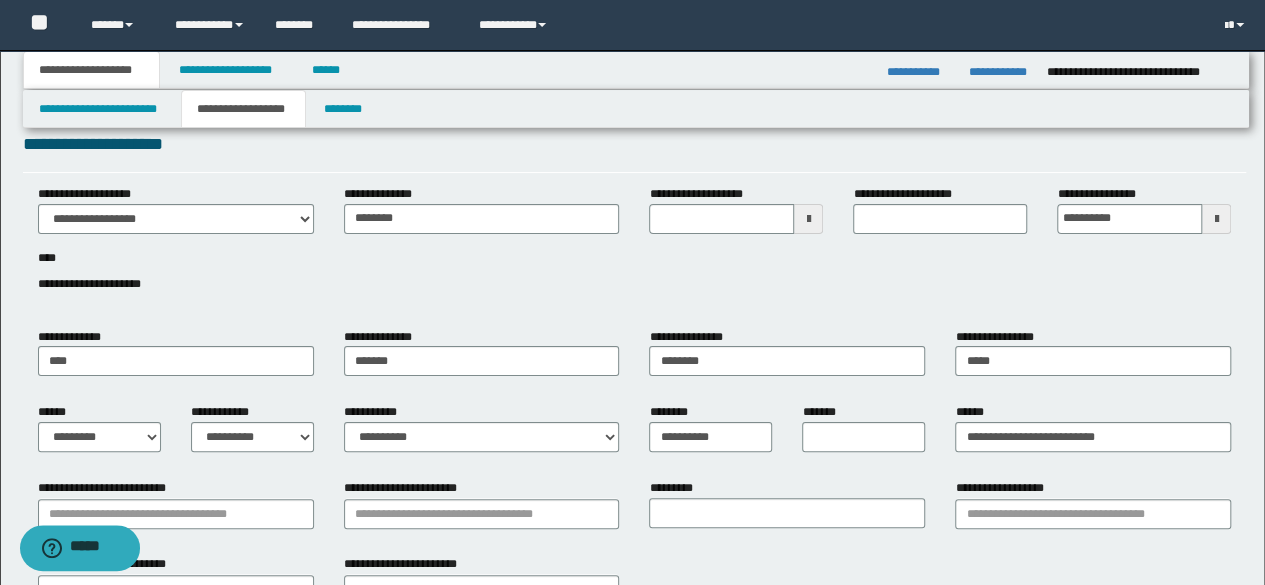 scroll, scrollTop: 0, scrollLeft: 0, axis: both 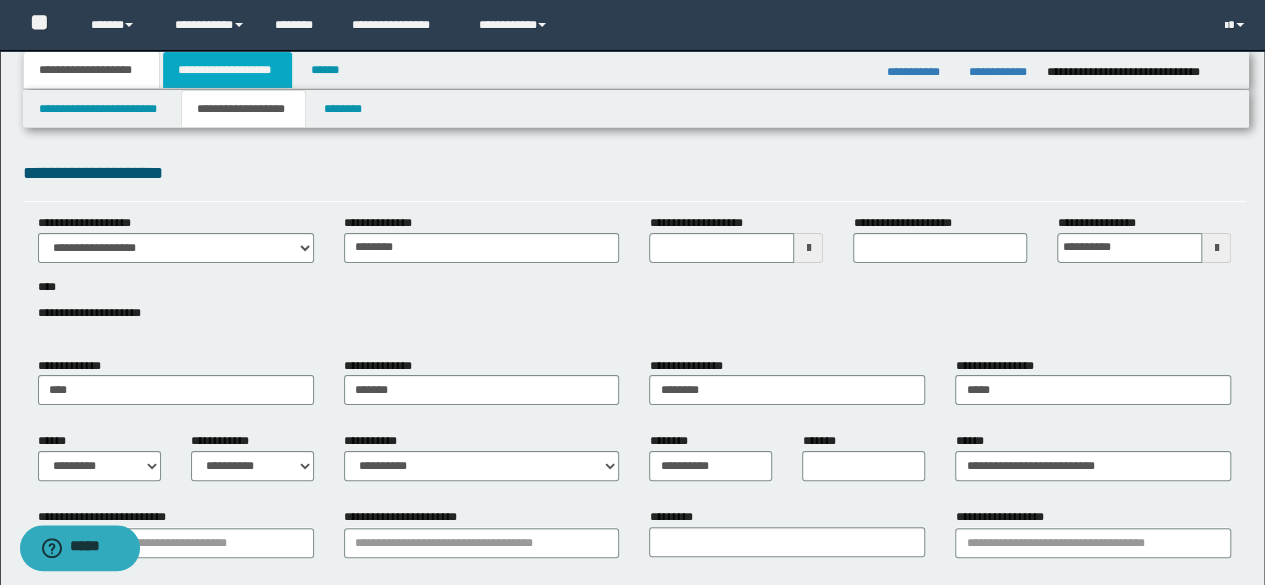 click on "**********" at bounding box center (227, 70) 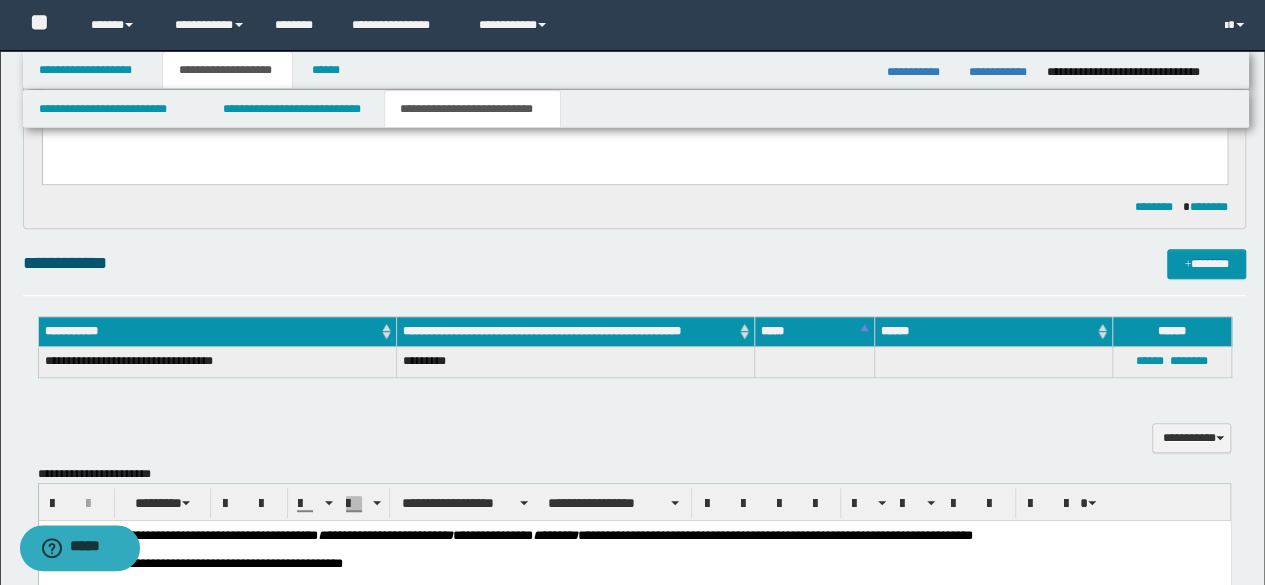 scroll, scrollTop: 500, scrollLeft: 0, axis: vertical 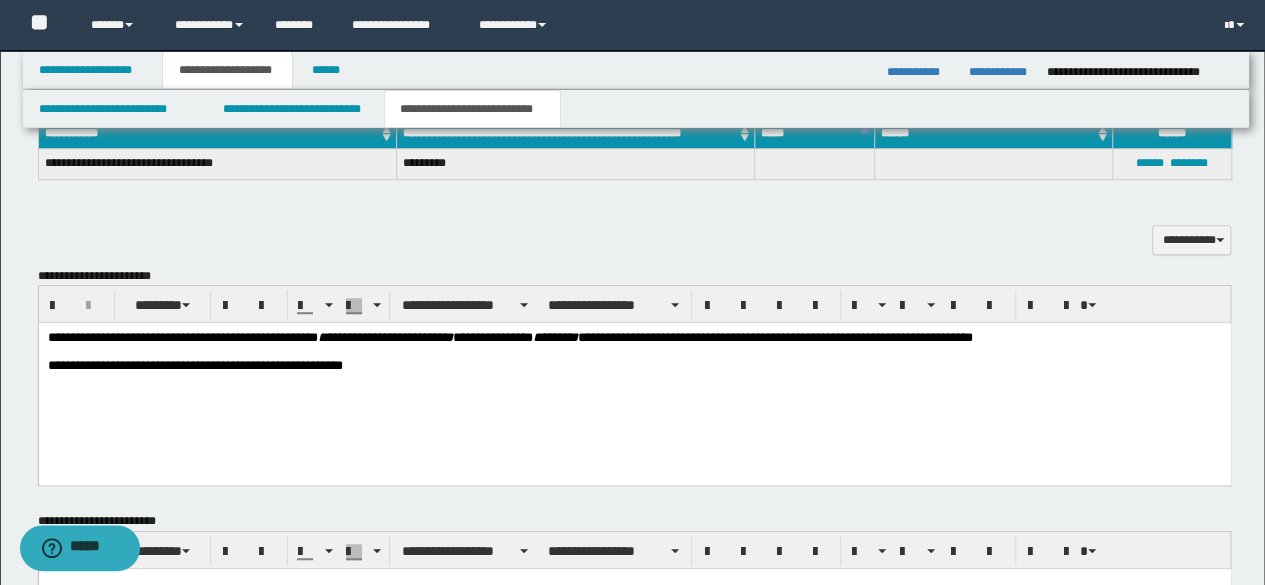 click on "**********" at bounding box center [634, 379] 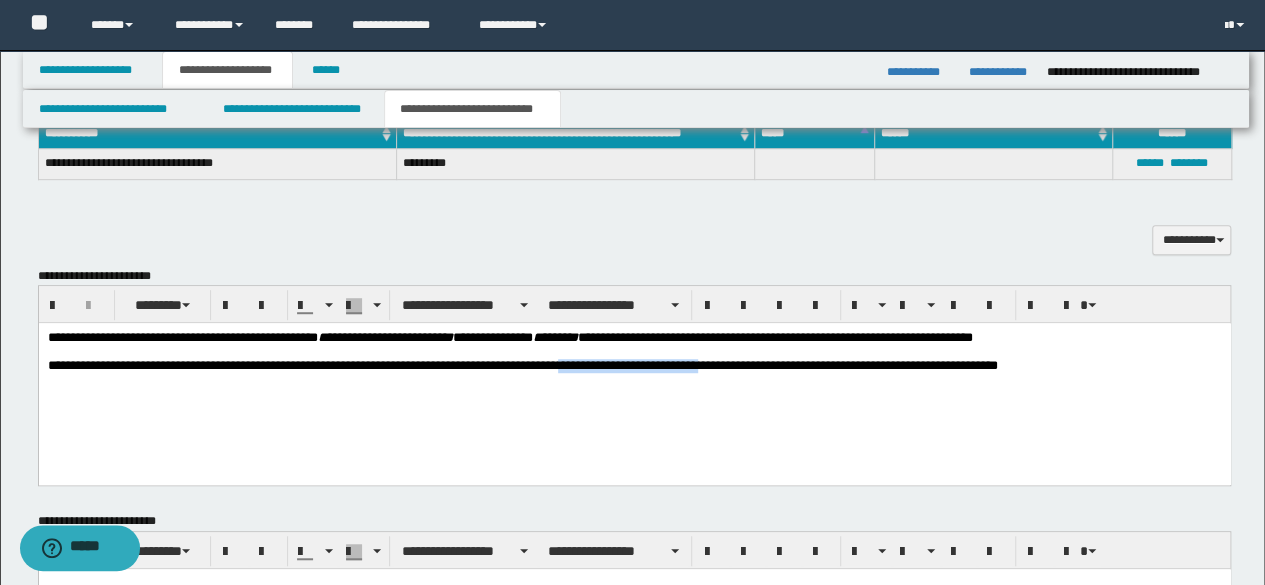 copy on "**********" 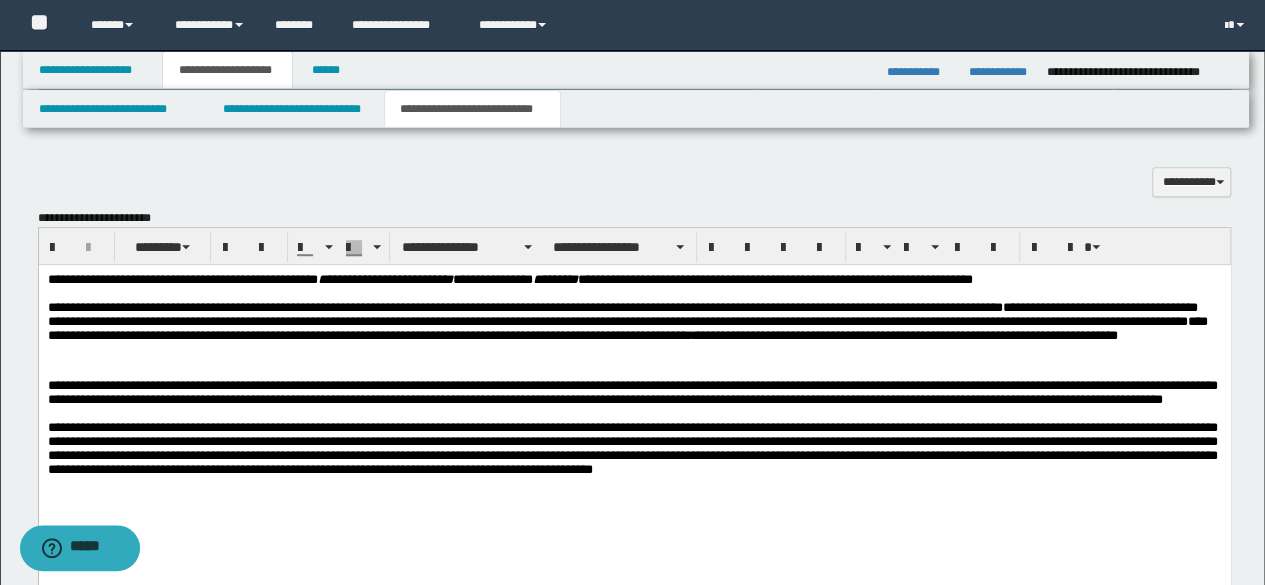 scroll, scrollTop: 600, scrollLeft: 0, axis: vertical 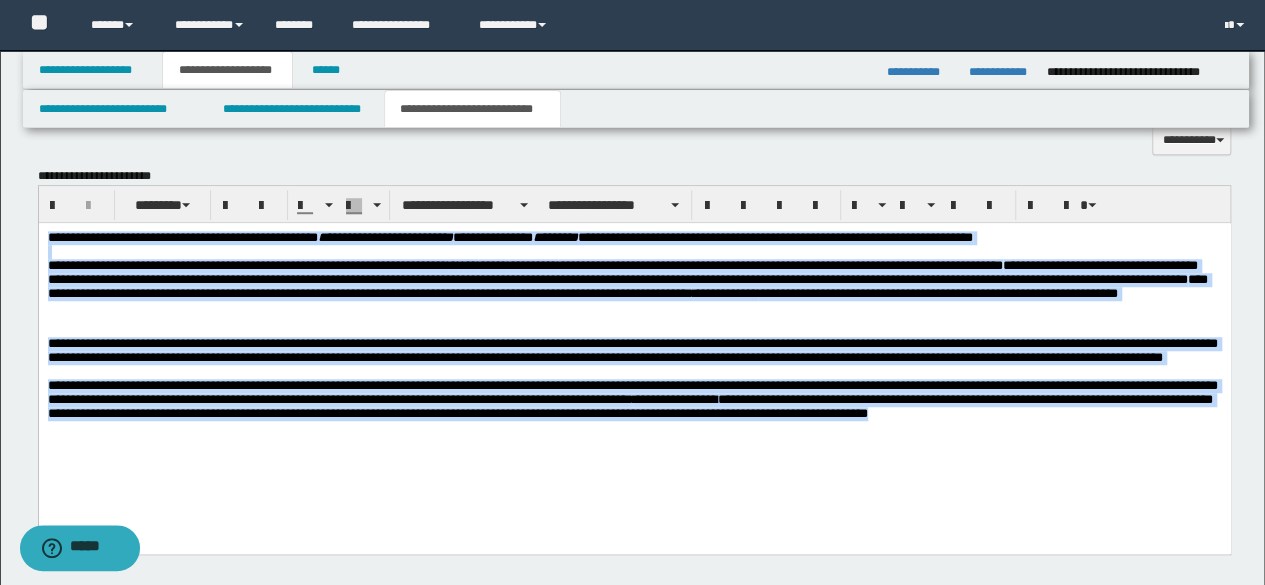 copy on "**********" 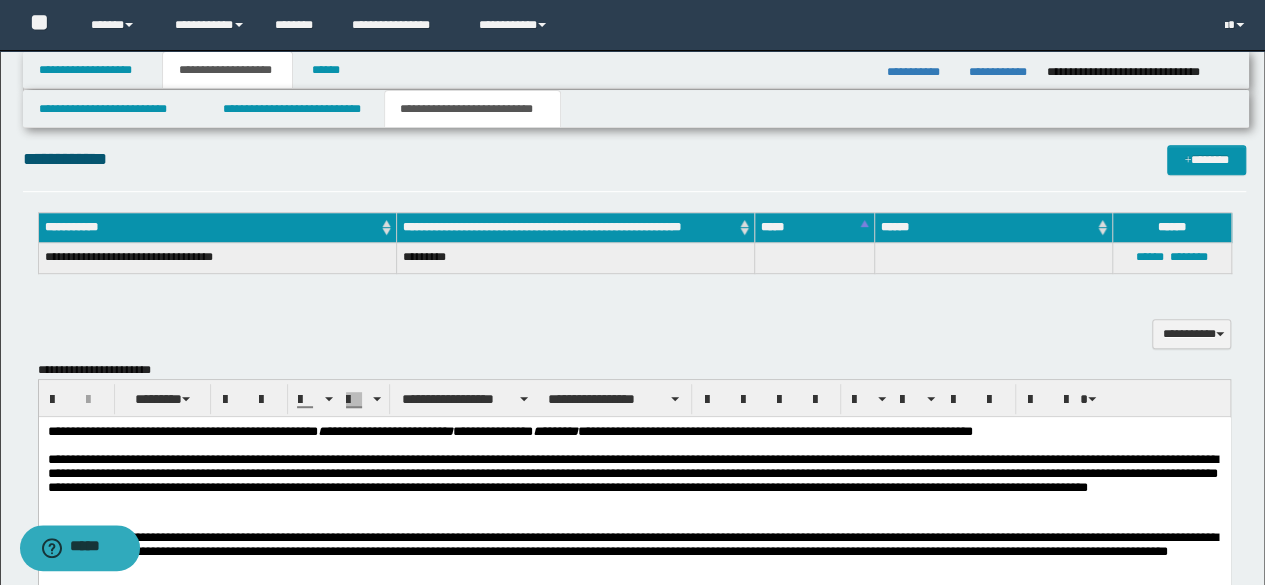 scroll, scrollTop: 300, scrollLeft: 0, axis: vertical 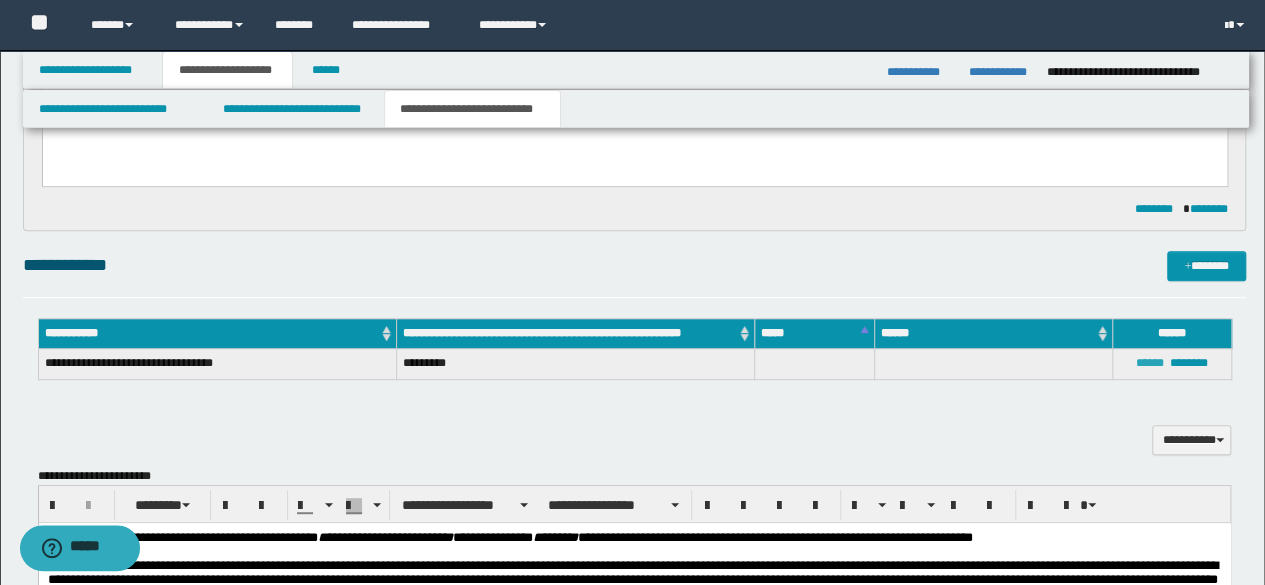 click on "******" at bounding box center [1150, 363] 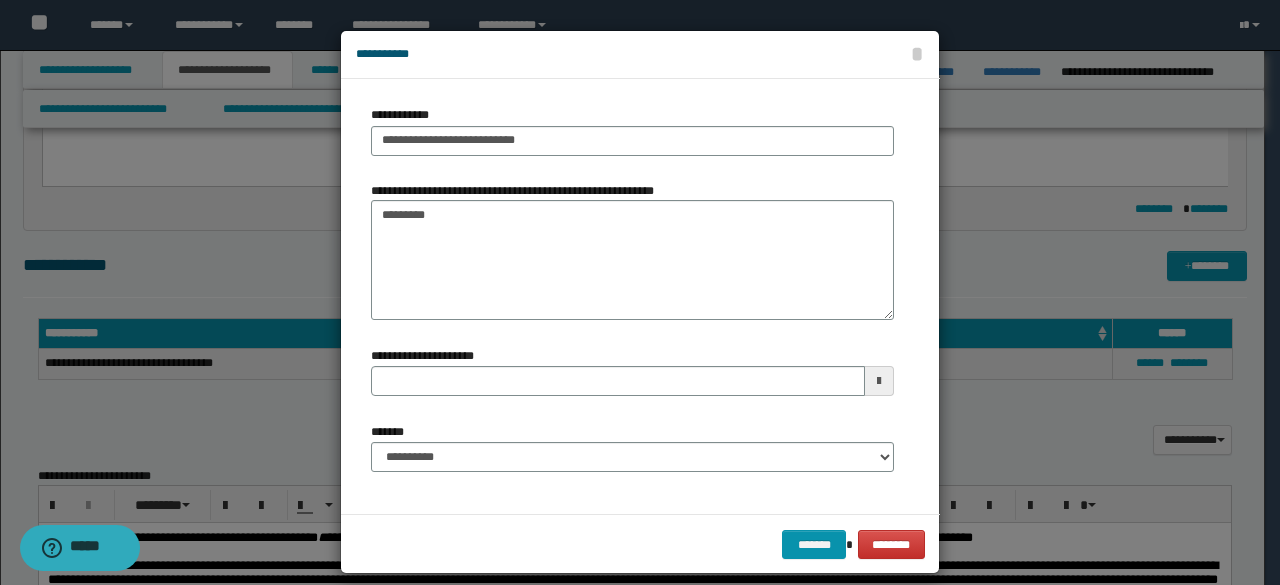 type 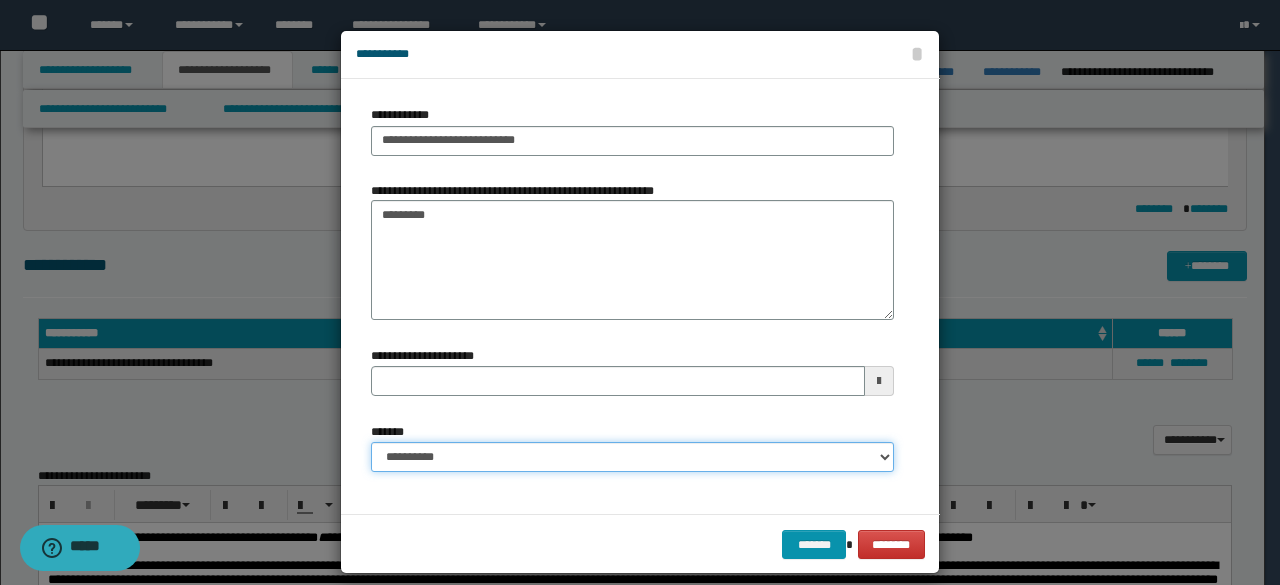 click on "**********" at bounding box center (632, 457) 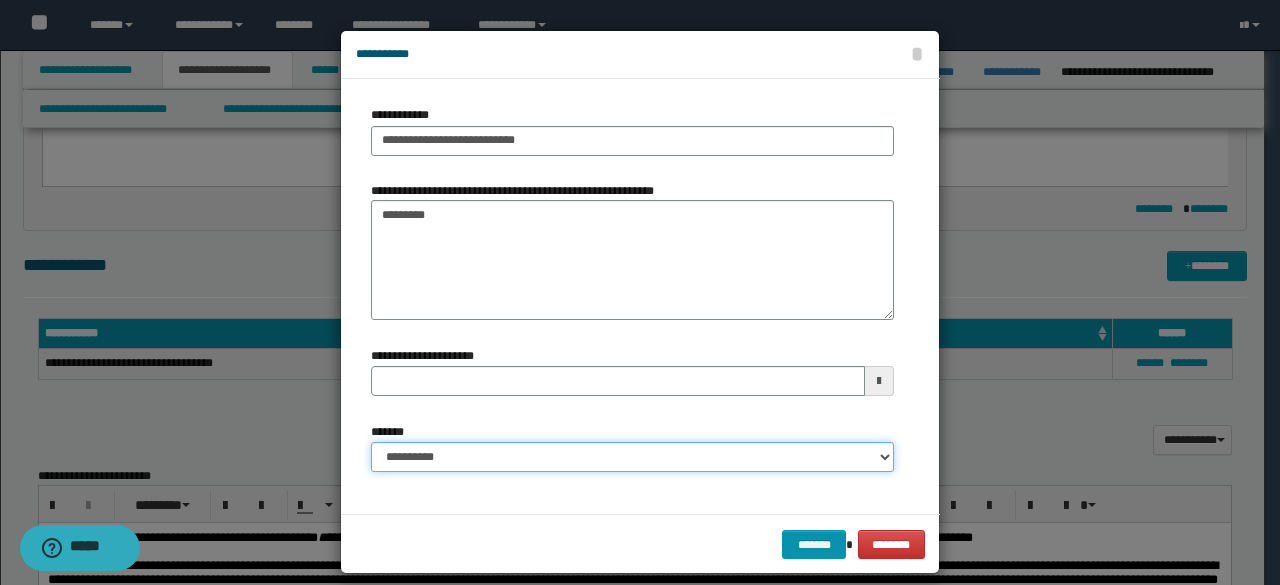 select on "*" 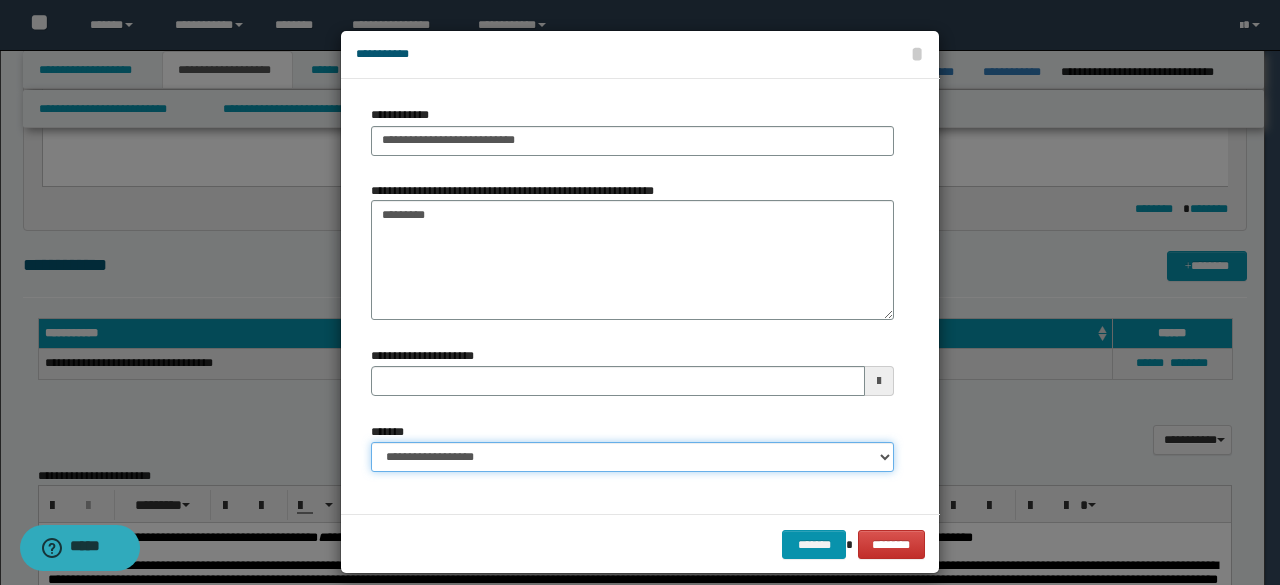 click on "**********" at bounding box center (632, 457) 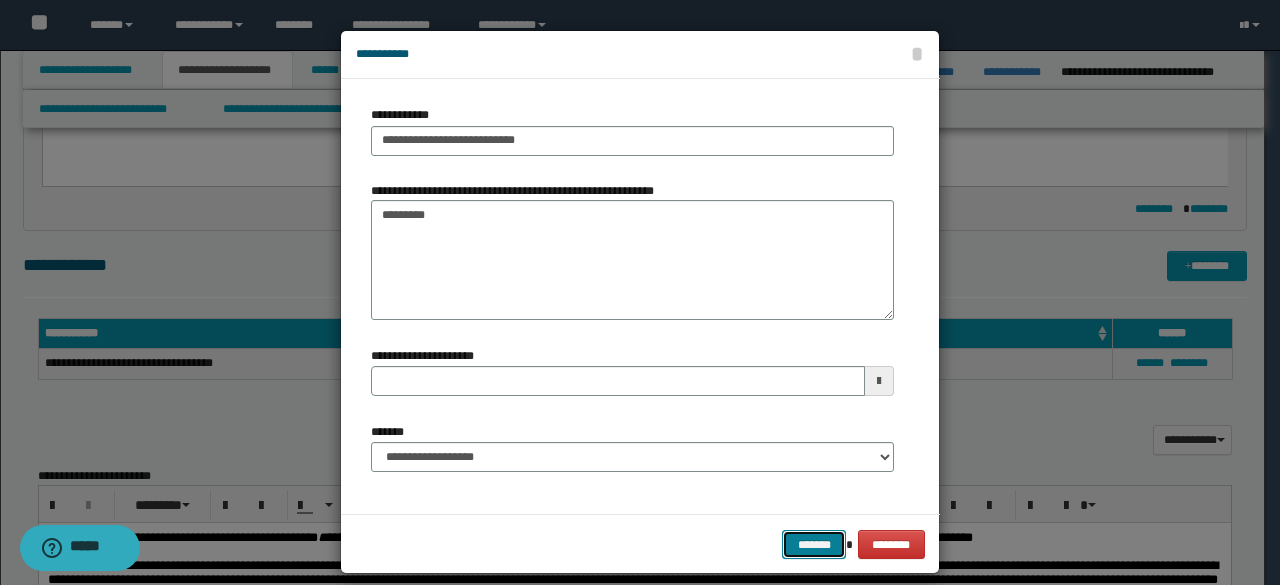 click on "*******" at bounding box center (814, 544) 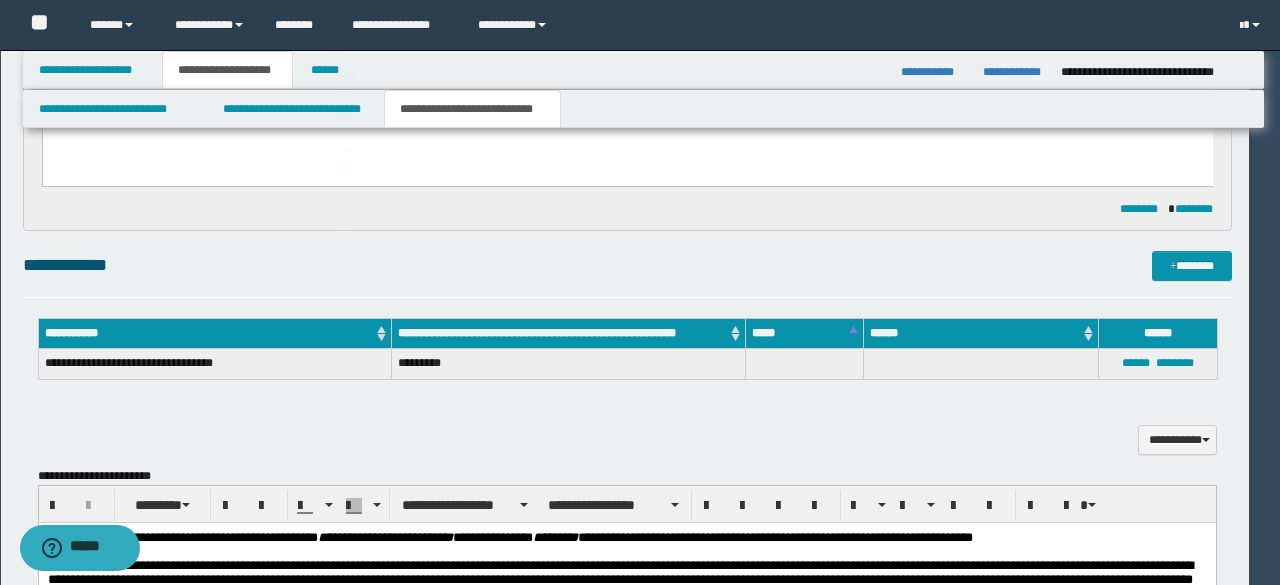 type 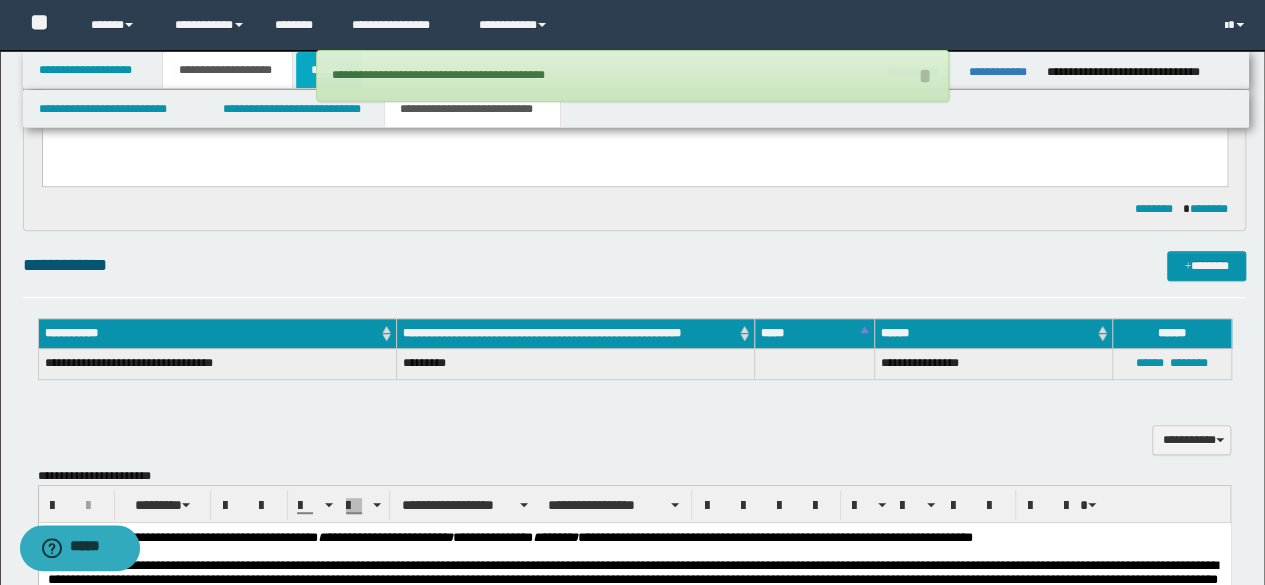 click on "******" at bounding box center [329, 70] 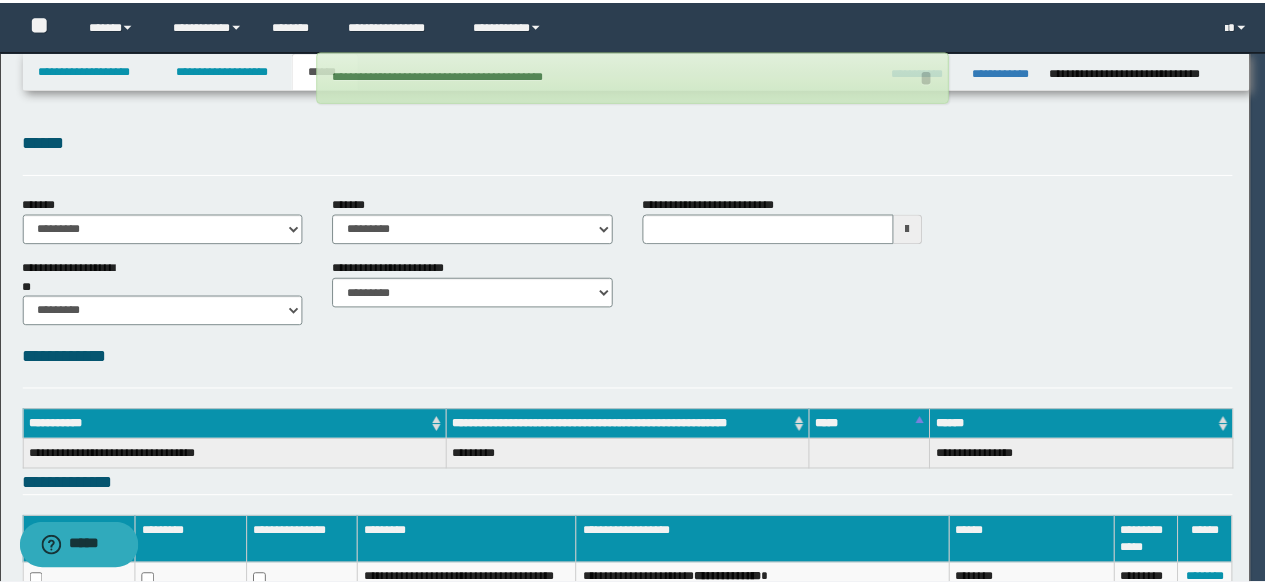 scroll, scrollTop: 0, scrollLeft: 0, axis: both 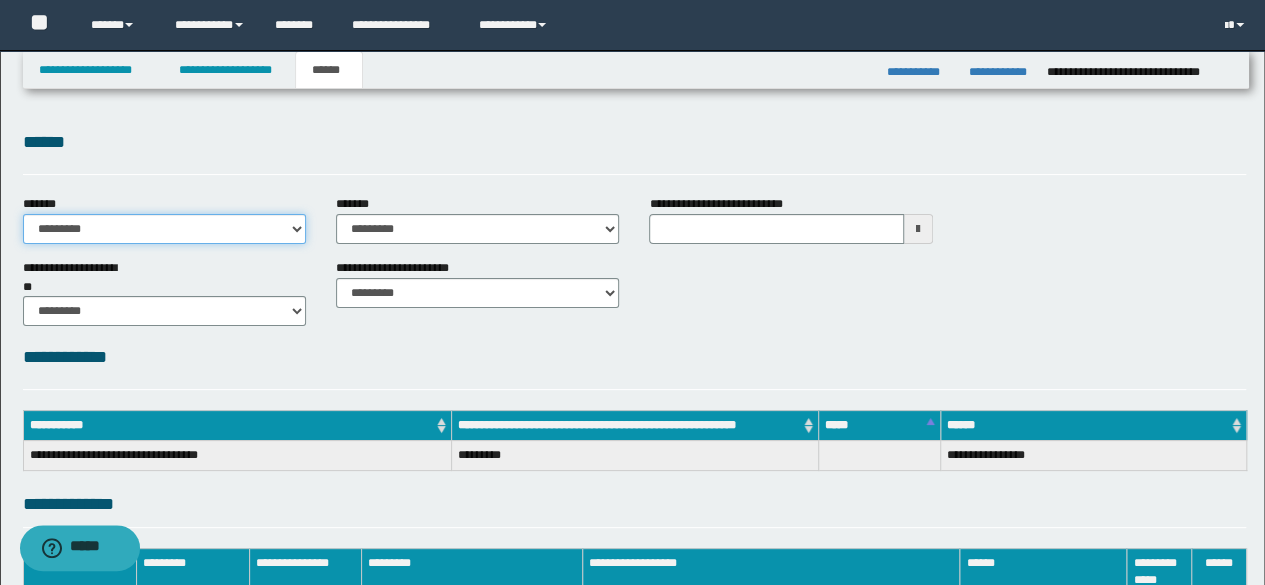 click on "**********" at bounding box center (164, 229) 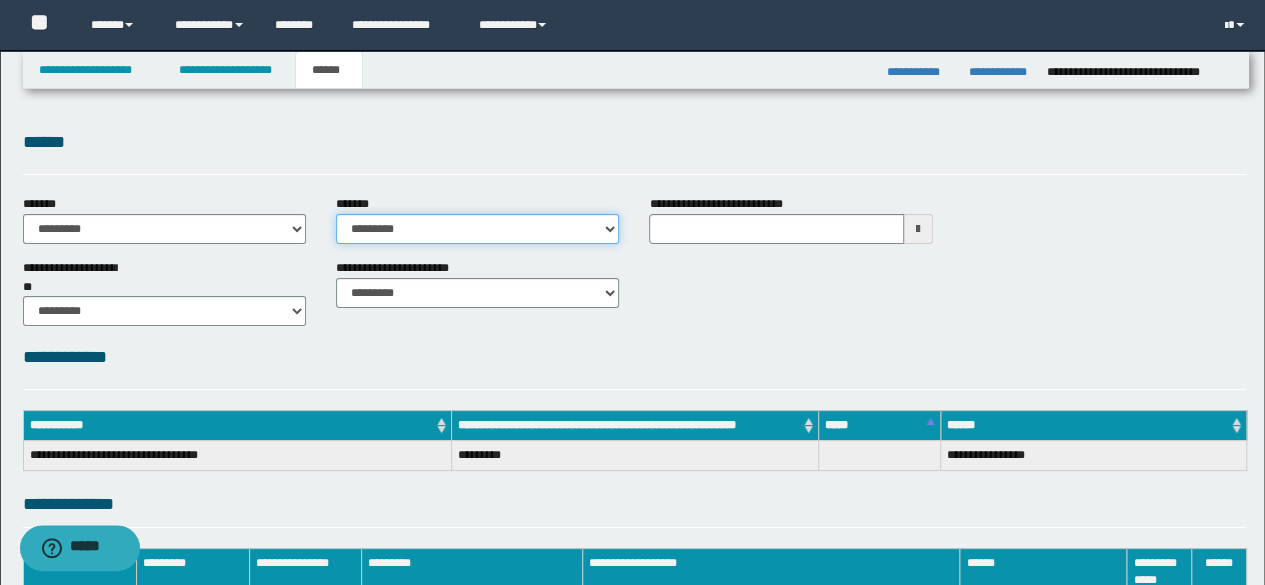click on "**********" at bounding box center [477, 229] 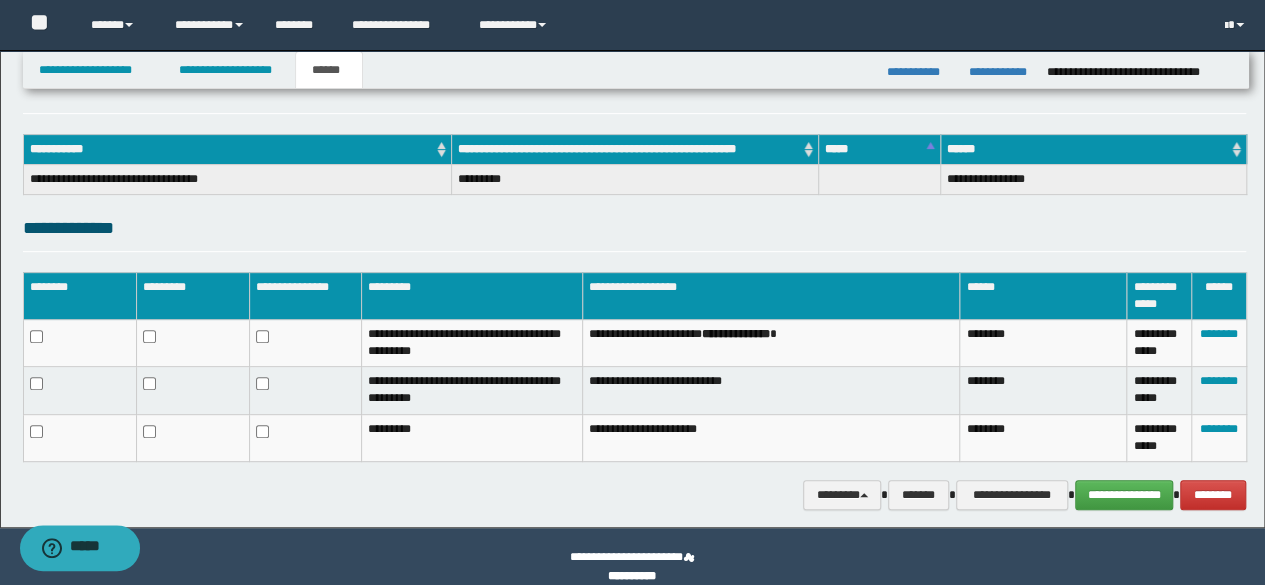 scroll, scrollTop: 296, scrollLeft: 0, axis: vertical 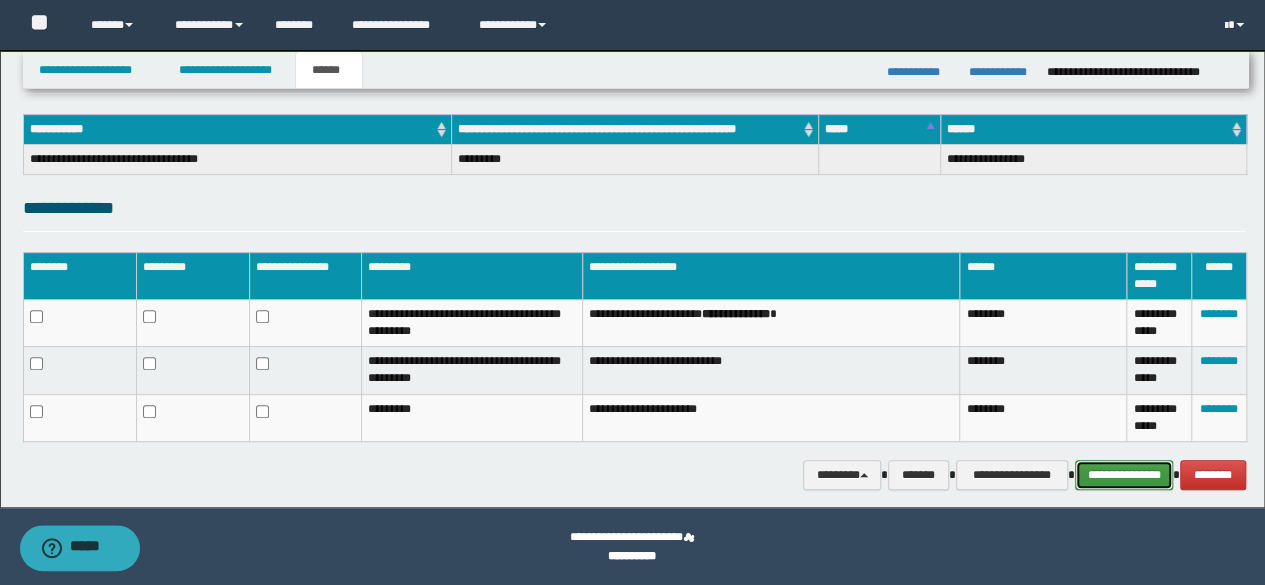 click on "**********" at bounding box center (1124, 474) 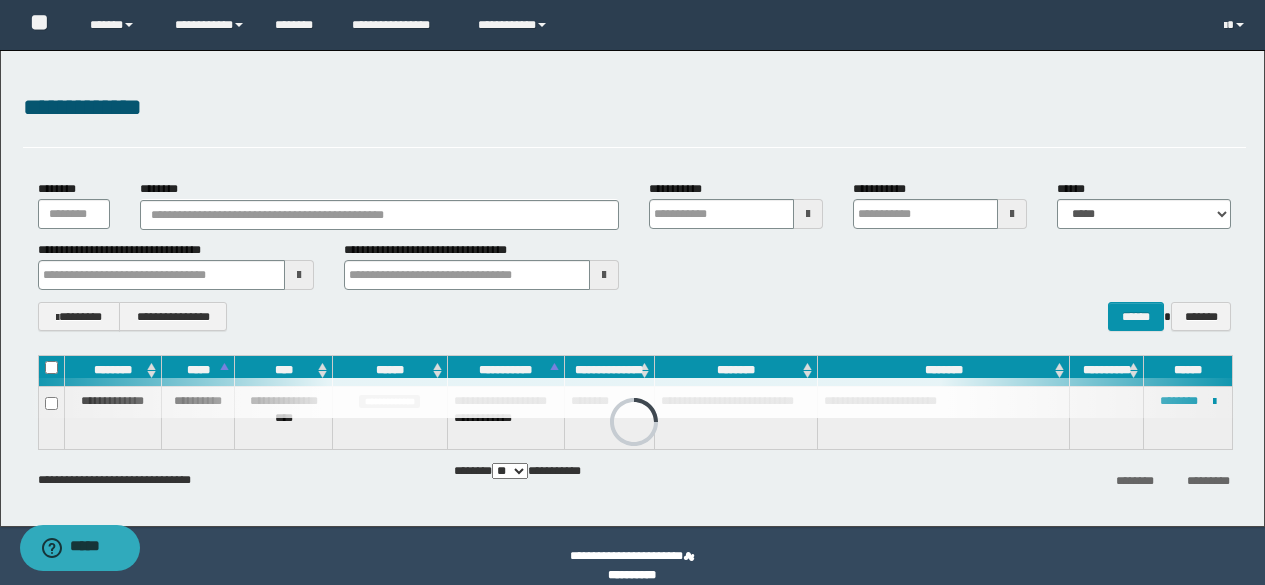 scroll, scrollTop: 0, scrollLeft: 0, axis: both 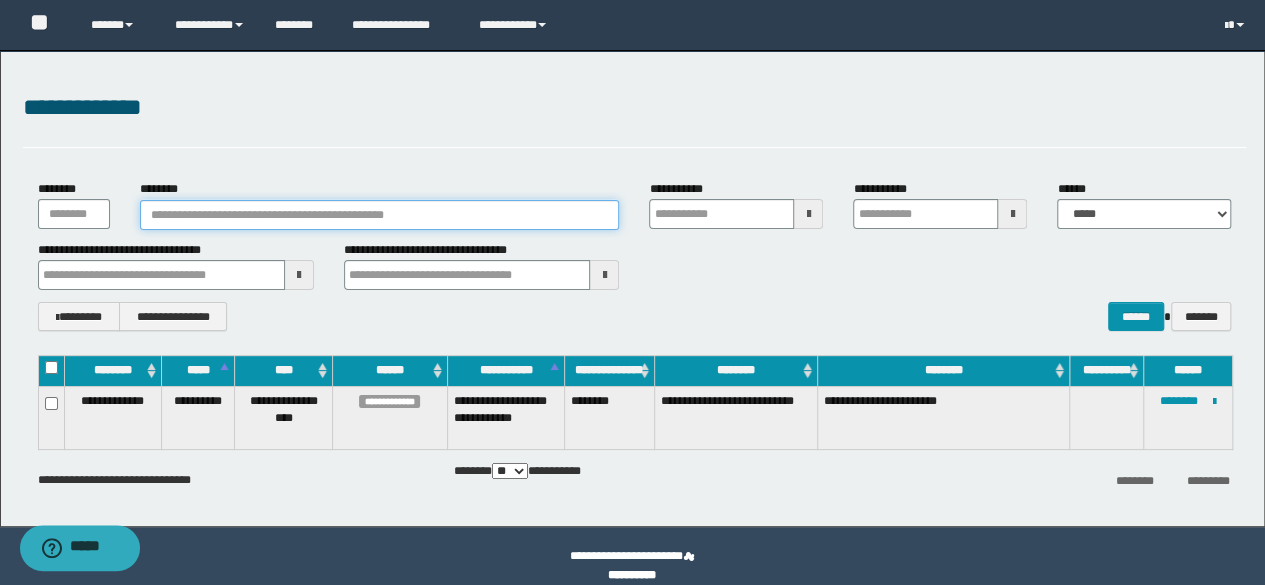 click on "********" at bounding box center (380, 215) 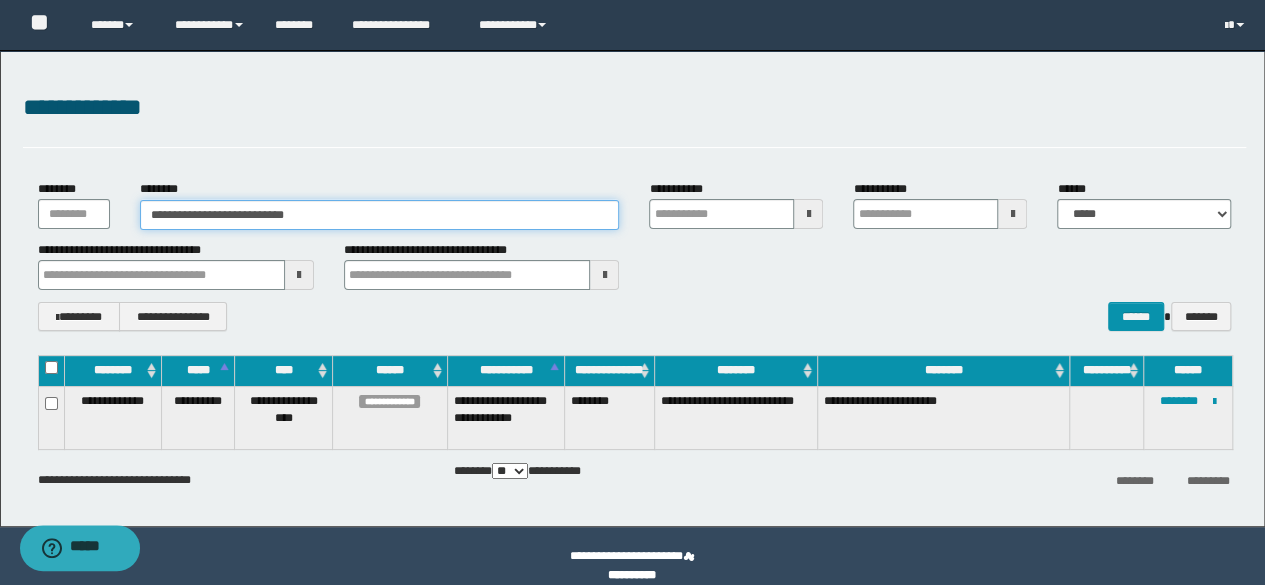 type on "**********" 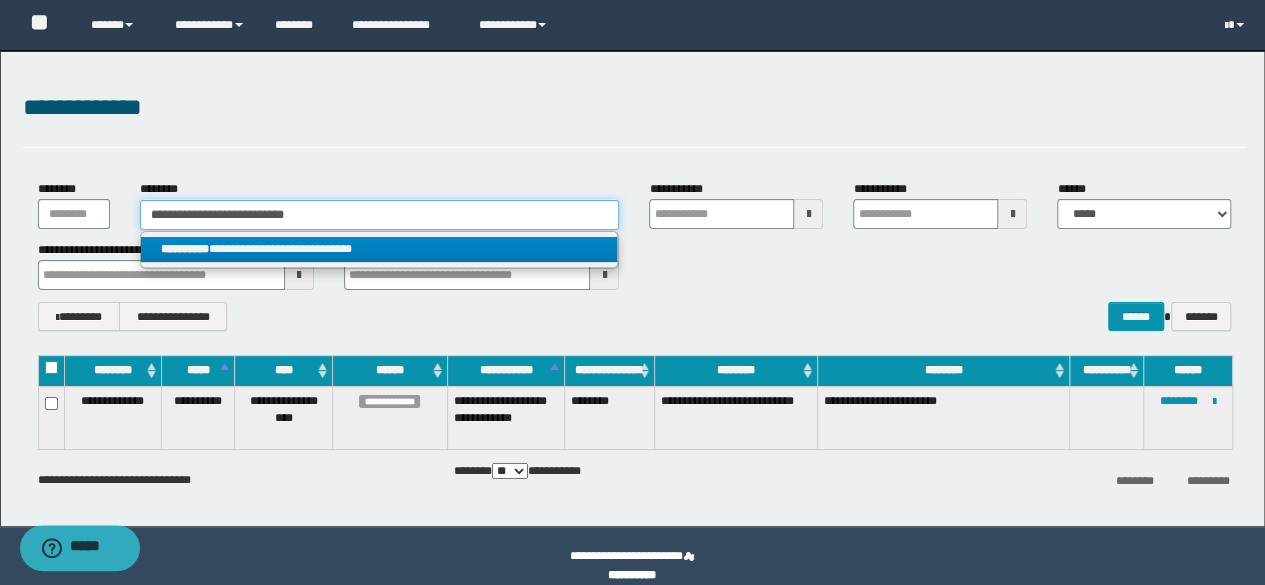 type on "**********" 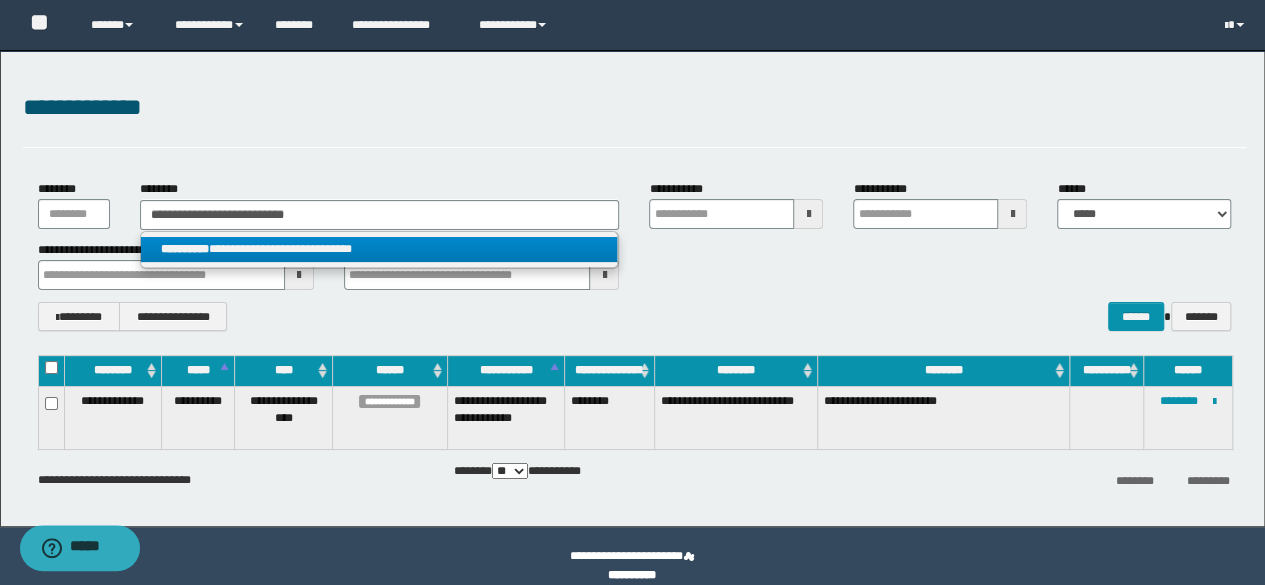 click on "**********" at bounding box center (379, 249) 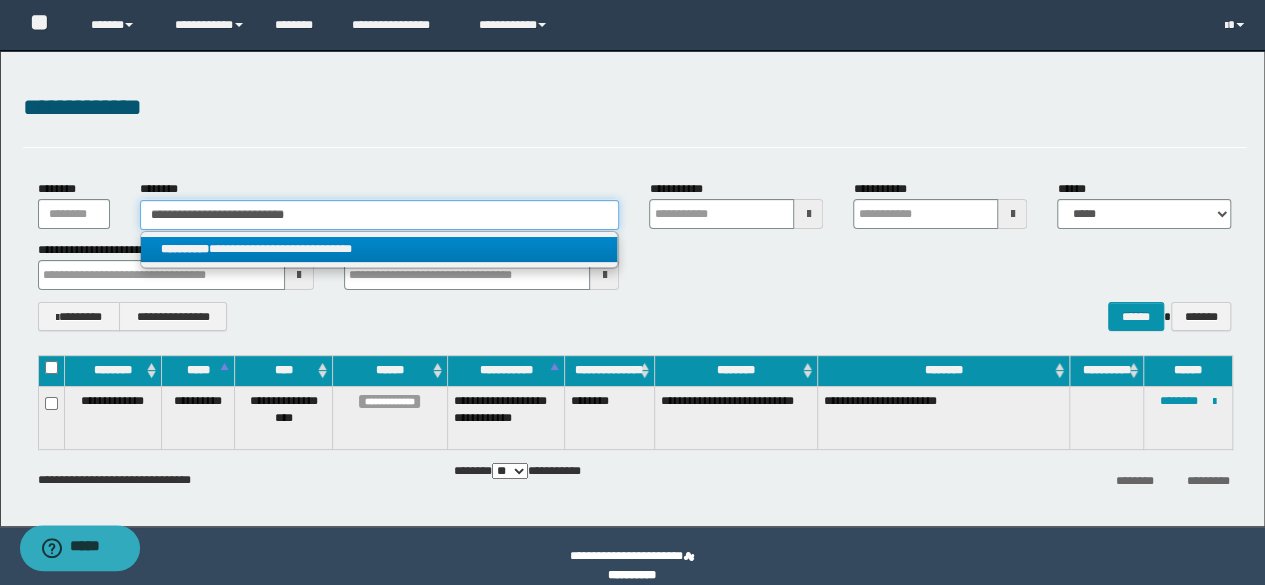 type 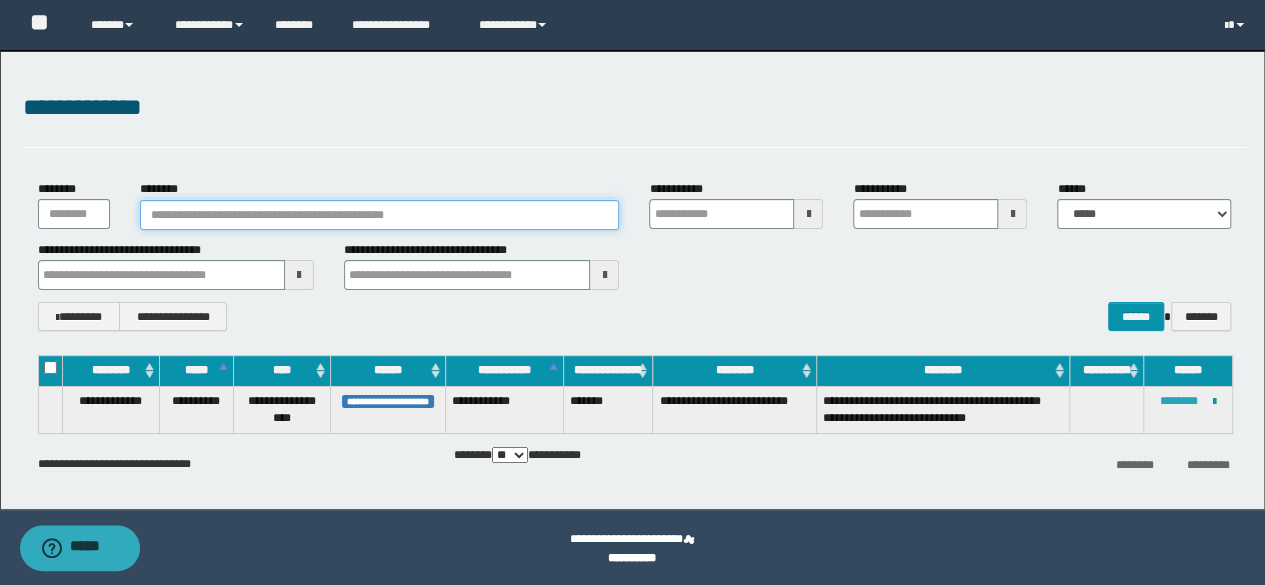 type 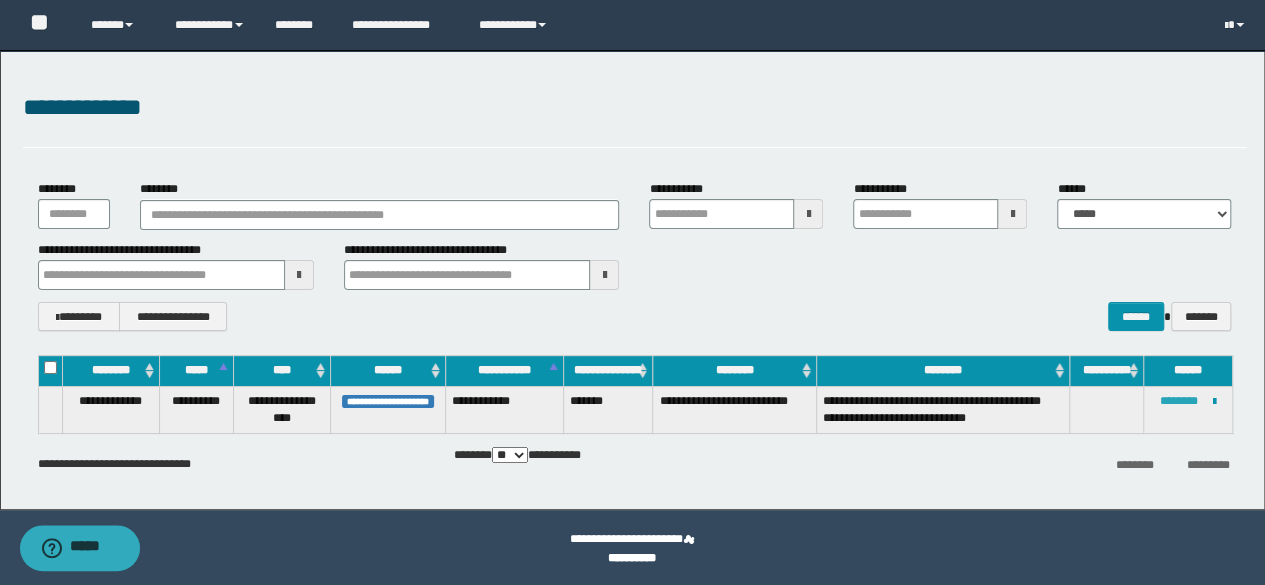 click on "********" at bounding box center [1179, 401] 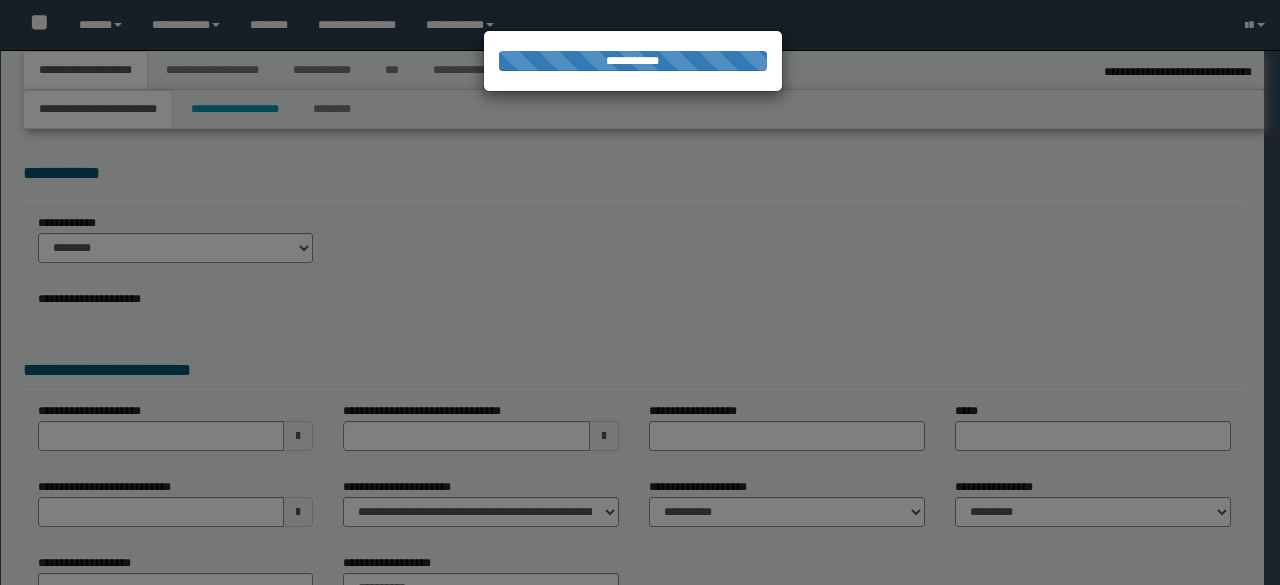 select on "*" 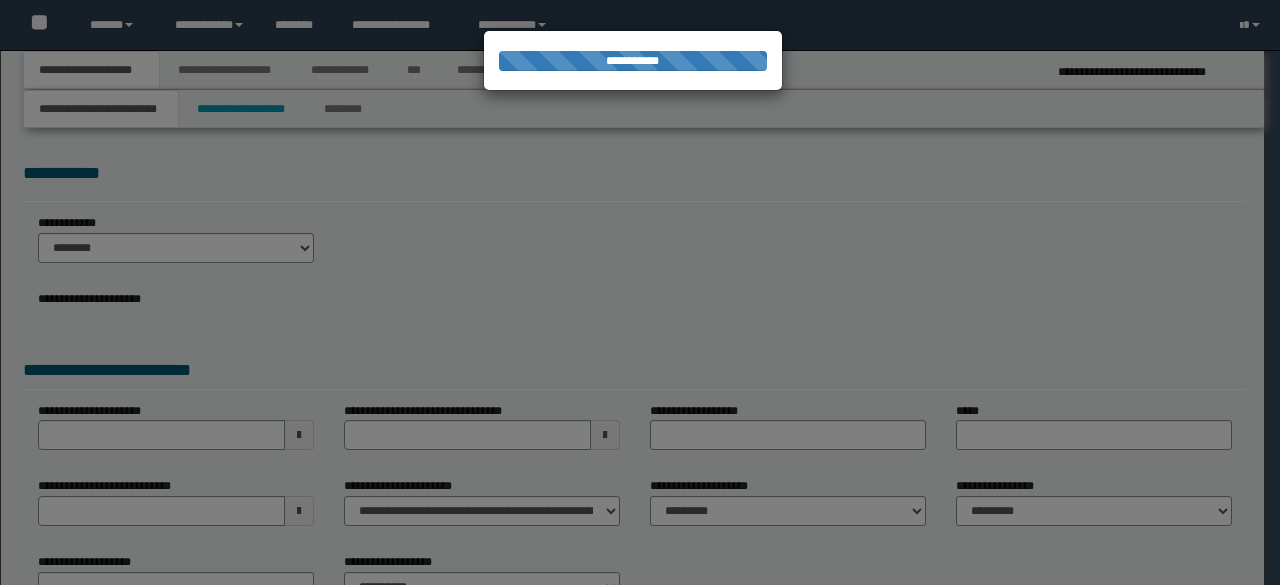 scroll, scrollTop: 0, scrollLeft: 0, axis: both 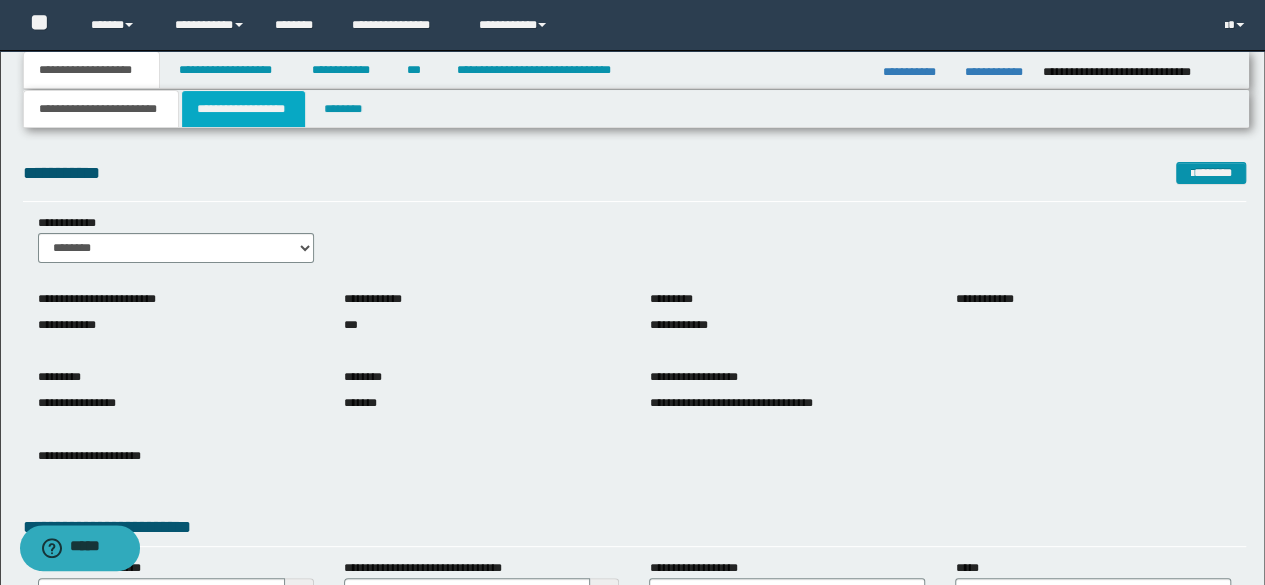 click on "**********" at bounding box center [243, 109] 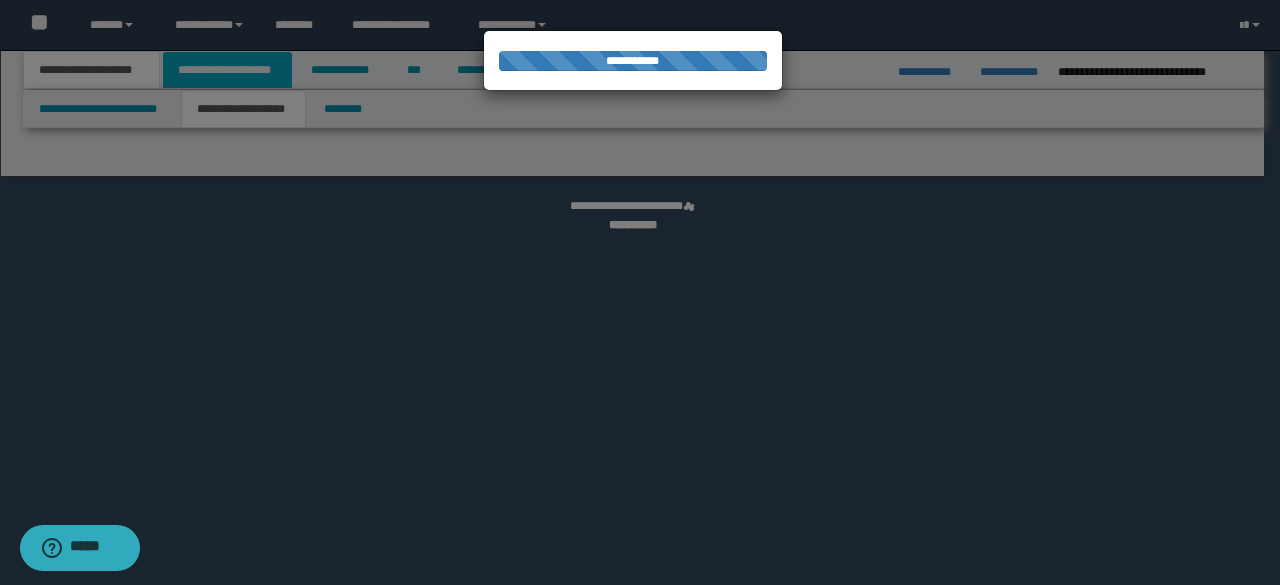 select on "*" 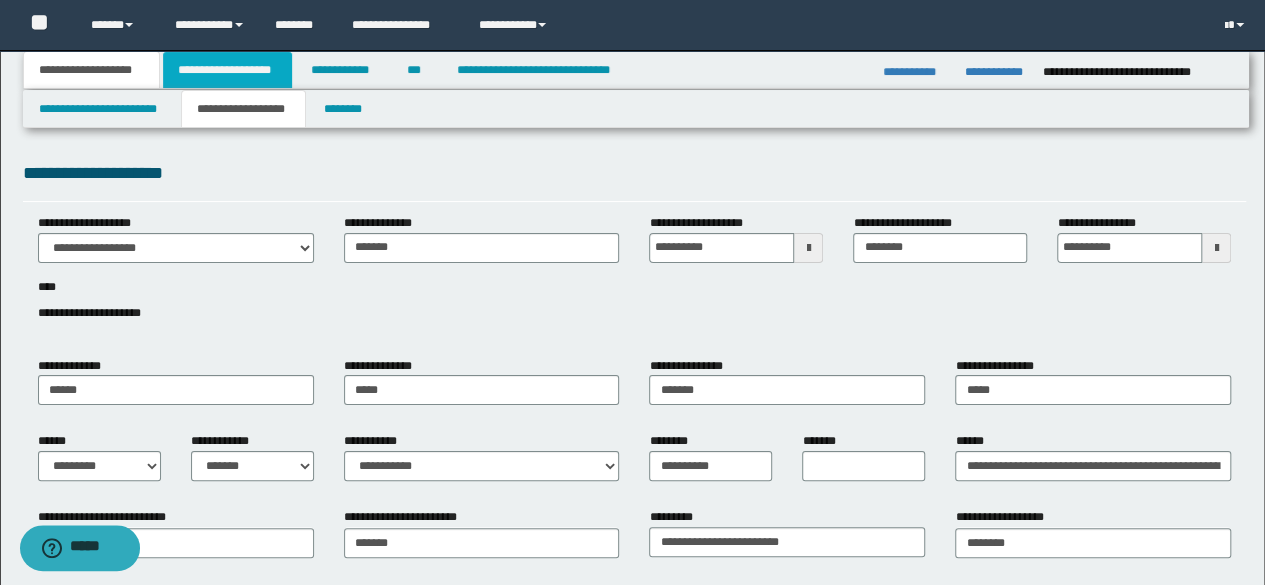 click on "**********" at bounding box center [227, 70] 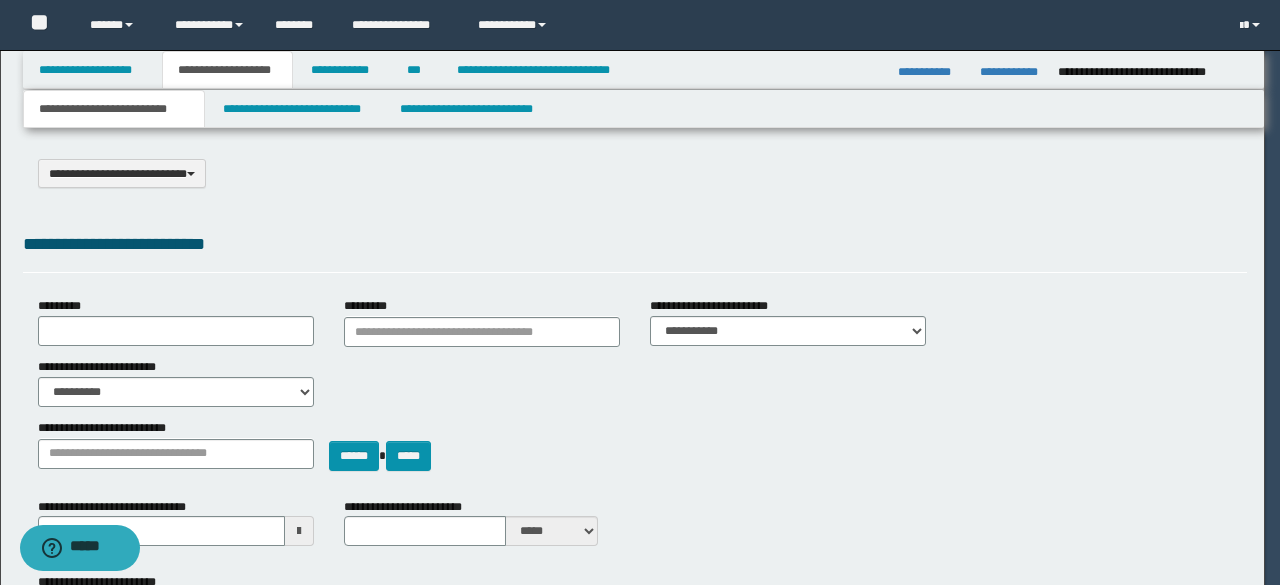 type on "**********" 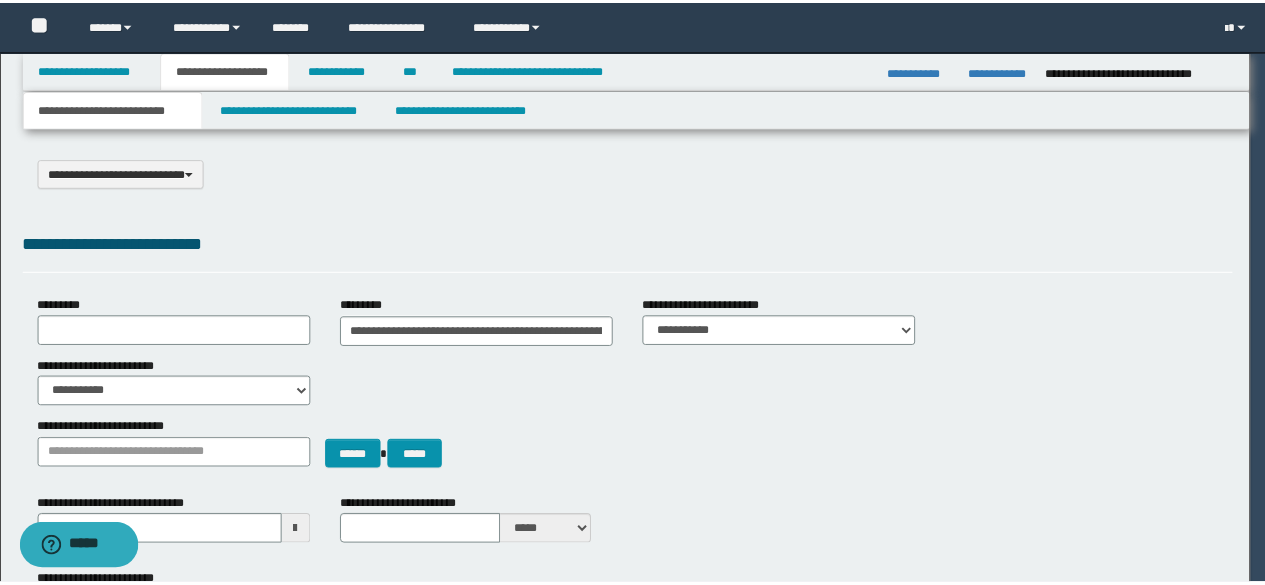 scroll, scrollTop: 0, scrollLeft: 0, axis: both 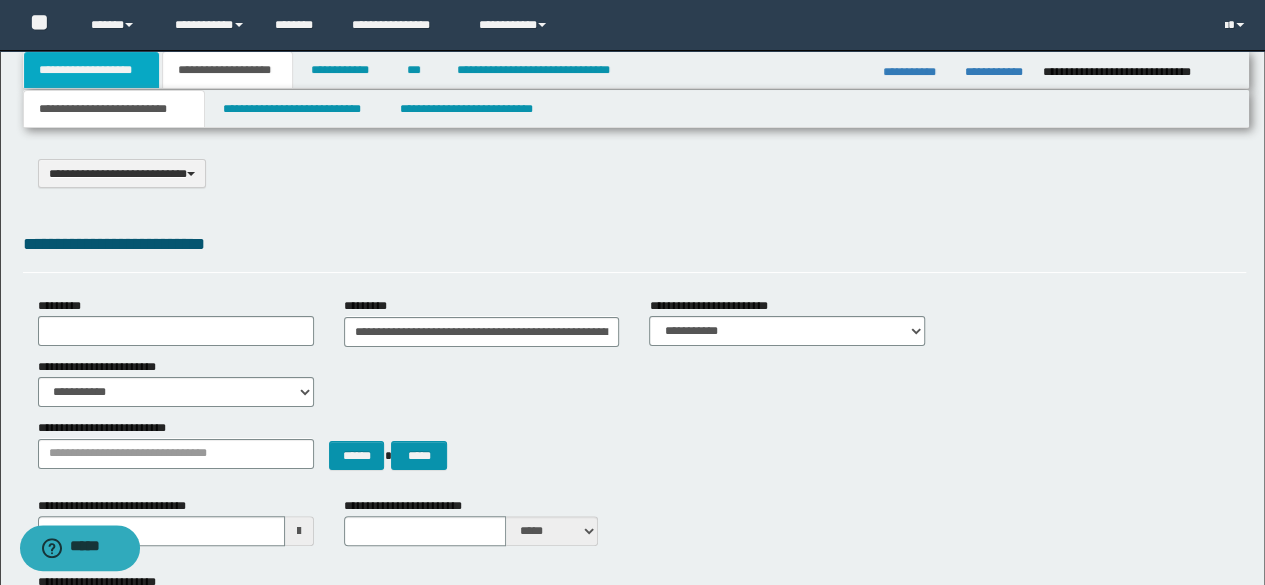 click on "**********" at bounding box center [92, 70] 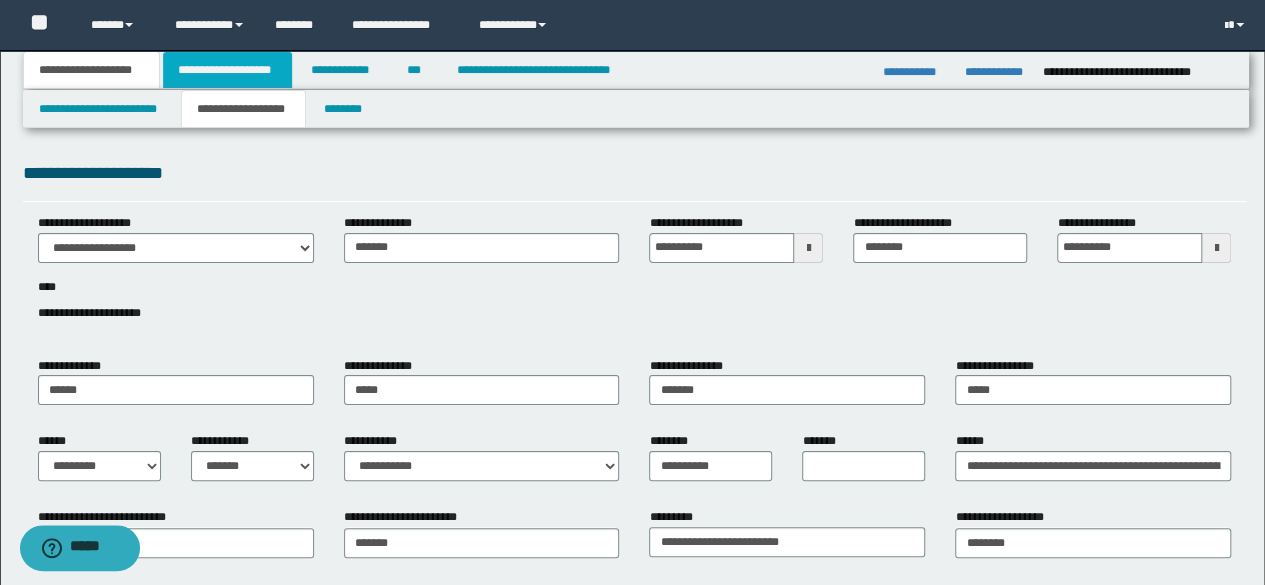 click on "**********" at bounding box center [227, 70] 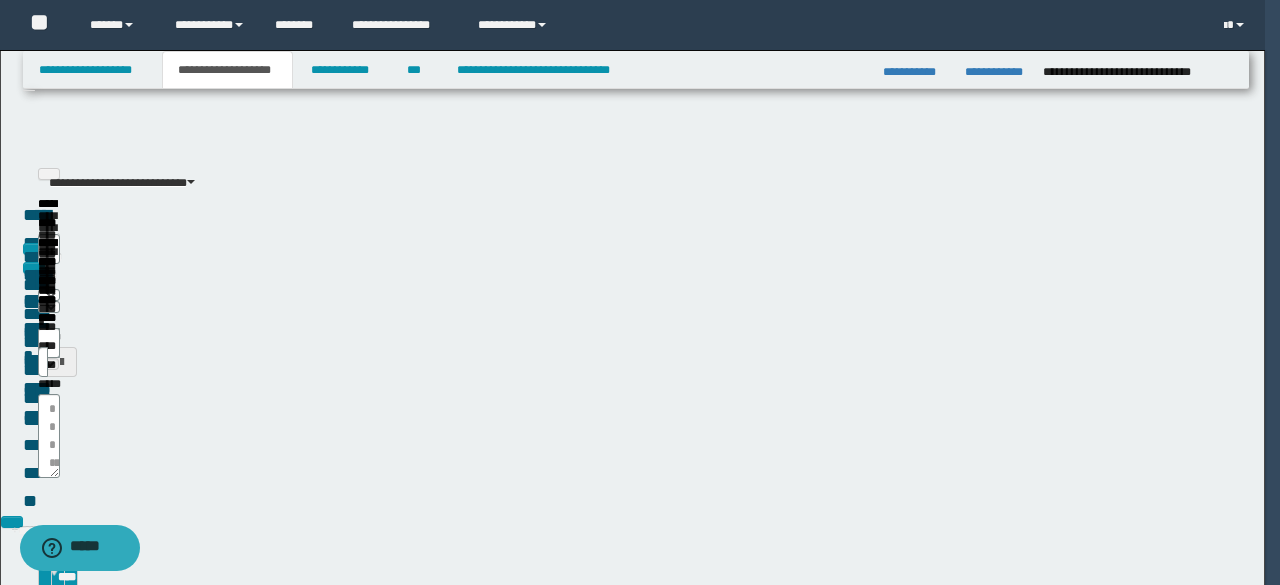 type 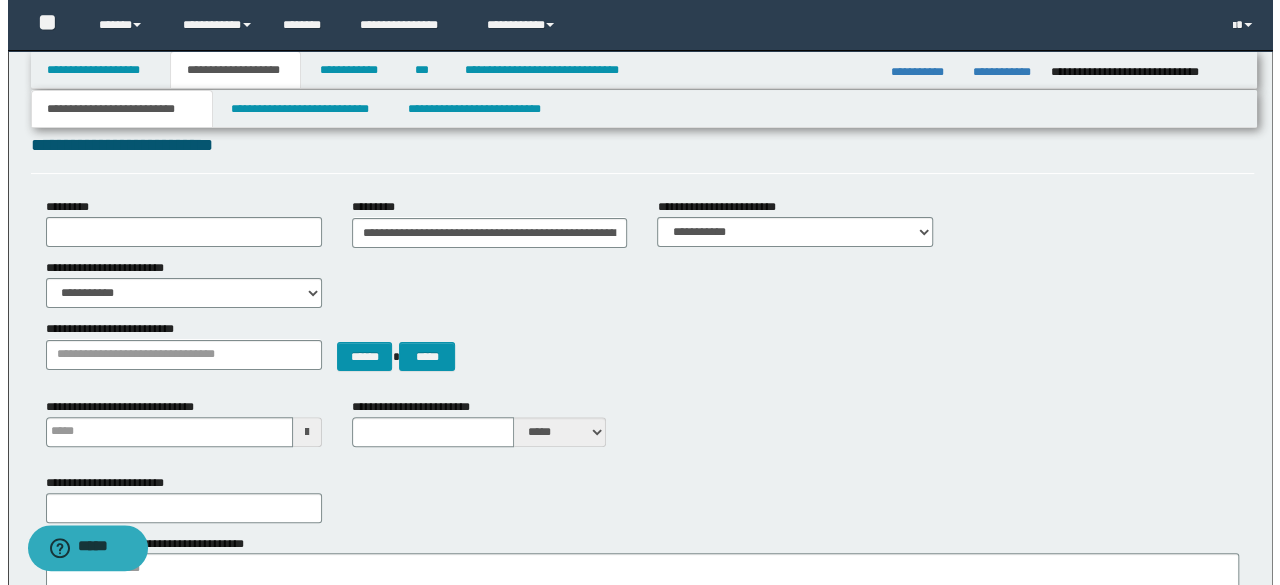 scroll, scrollTop: 0, scrollLeft: 0, axis: both 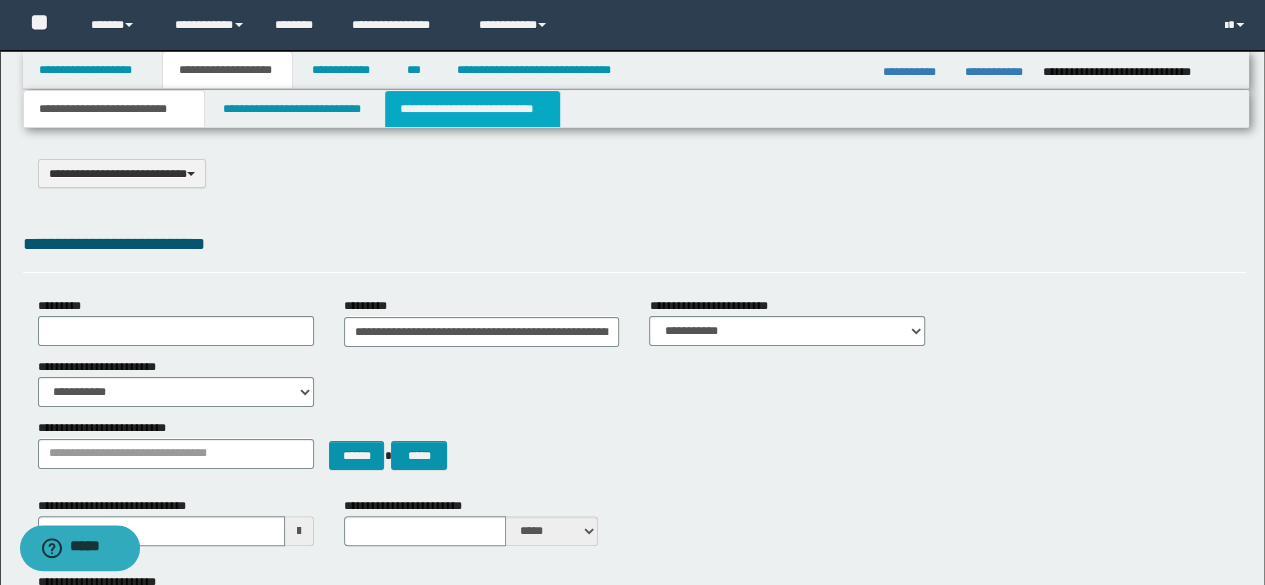 click on "**********" at bounding box center (472, 109) 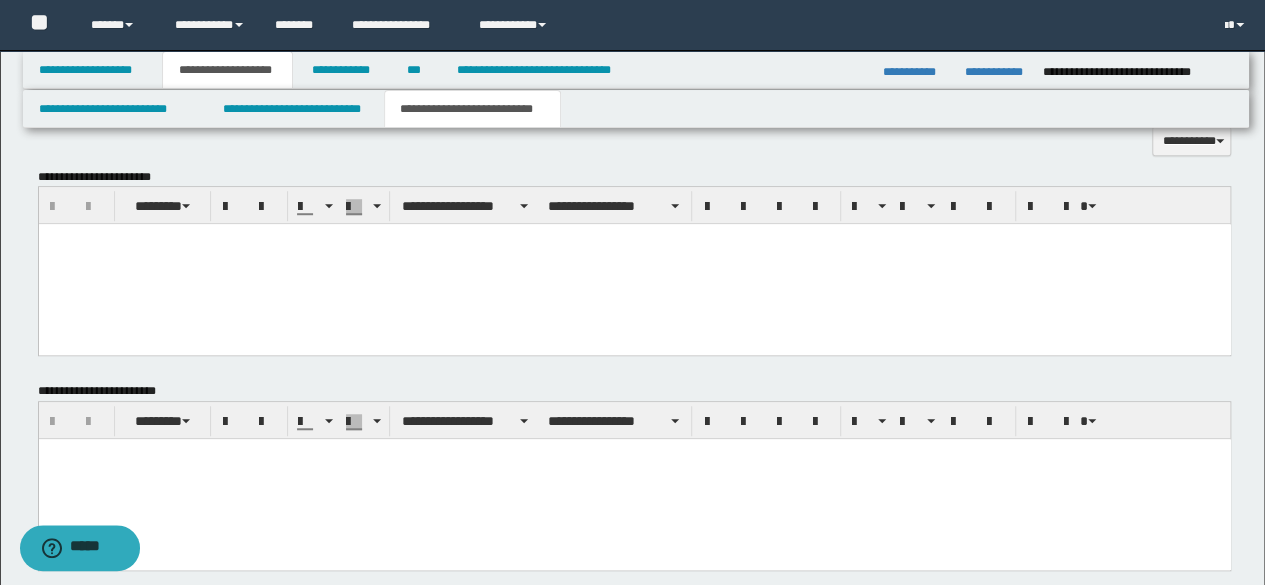 scroll, scrollTop: 600, scrollLeft: 0, axis: vertical 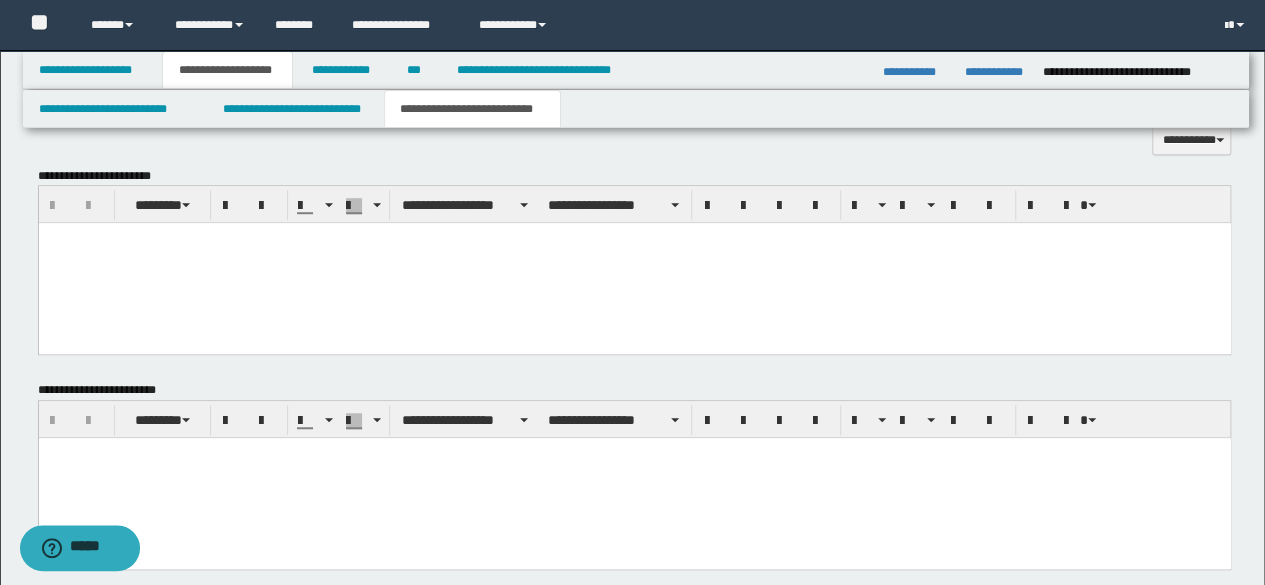 click at bounding box center (634, 263) 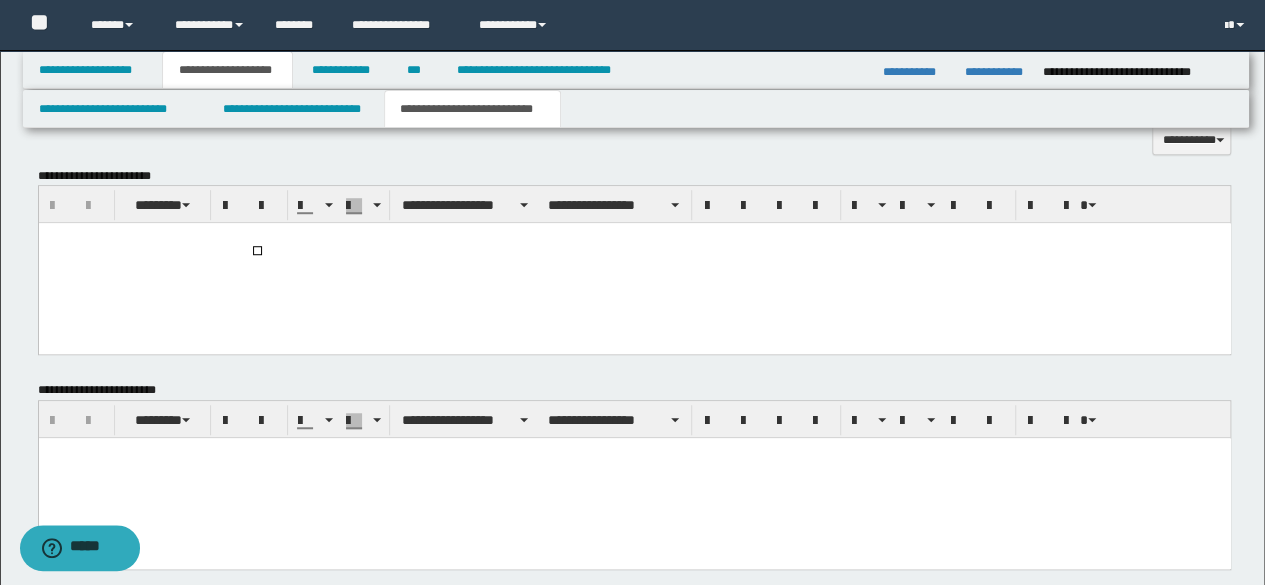 type 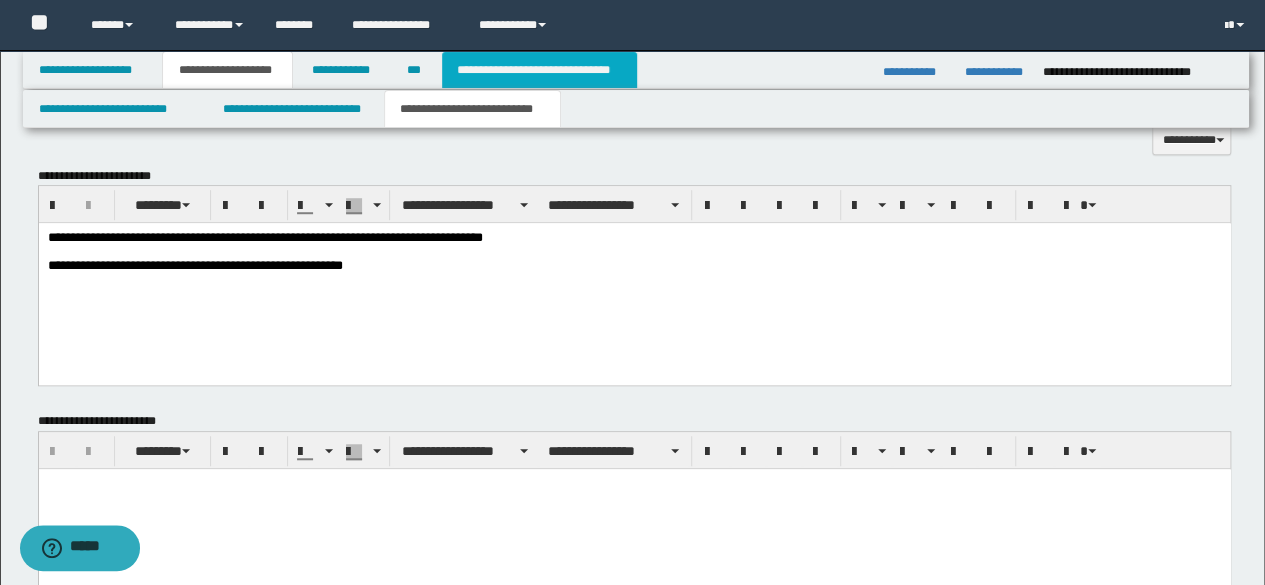 click on "**********" at bounding box center (539, 70) 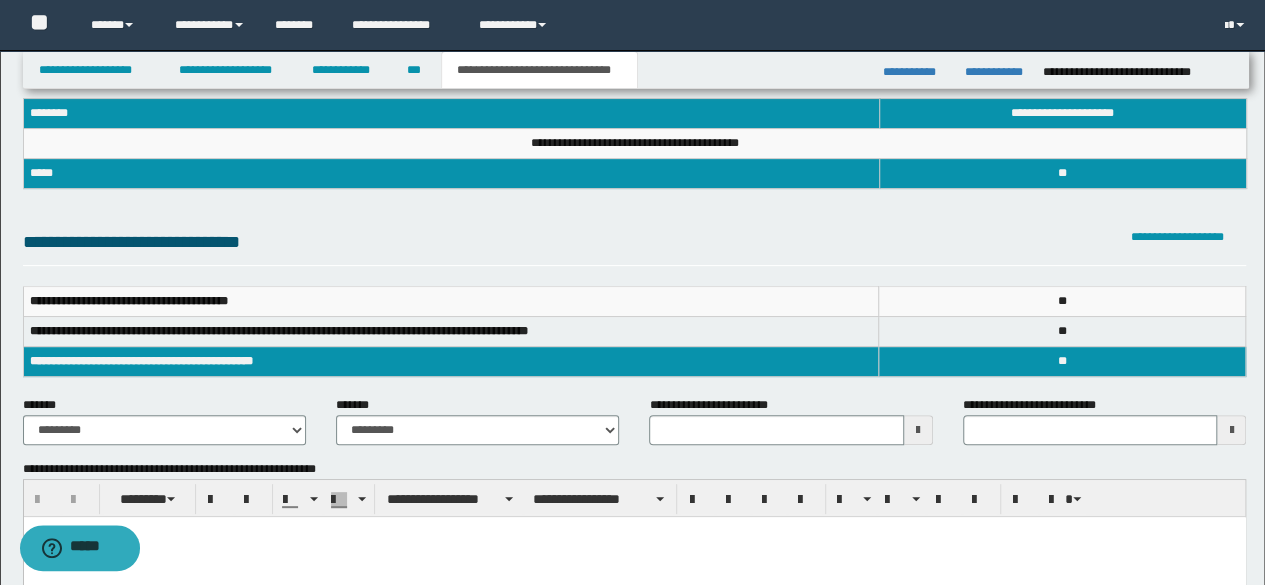 scroll, scrollTop: 200, scrollLeft: 0, axis: vertical 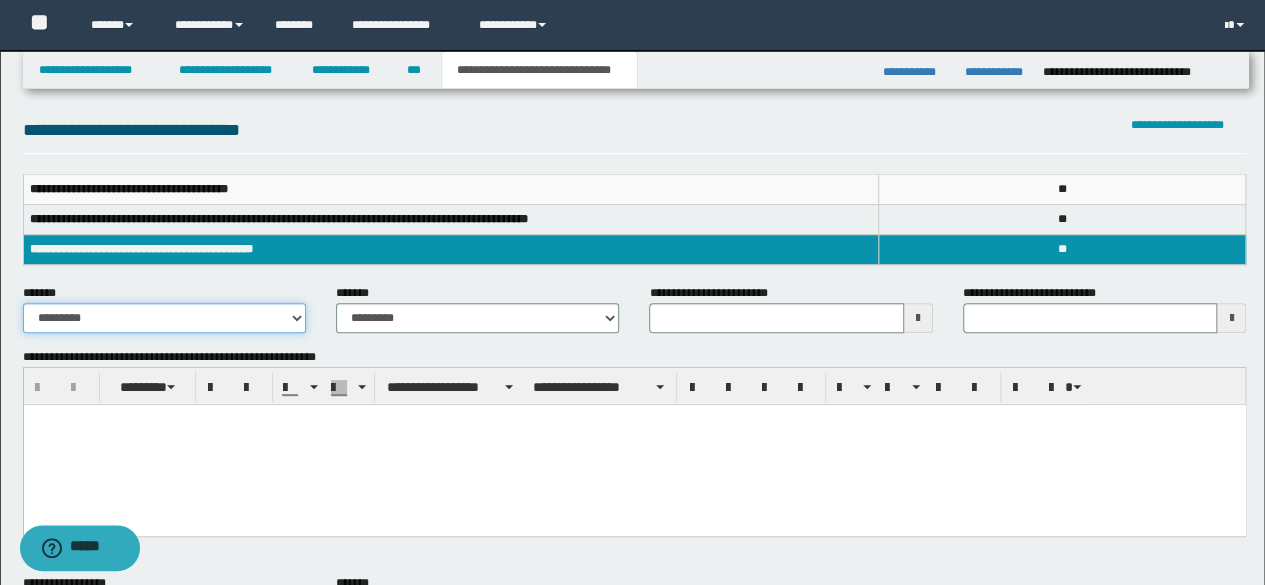 click on "**********" at bounding box center [164, 318] 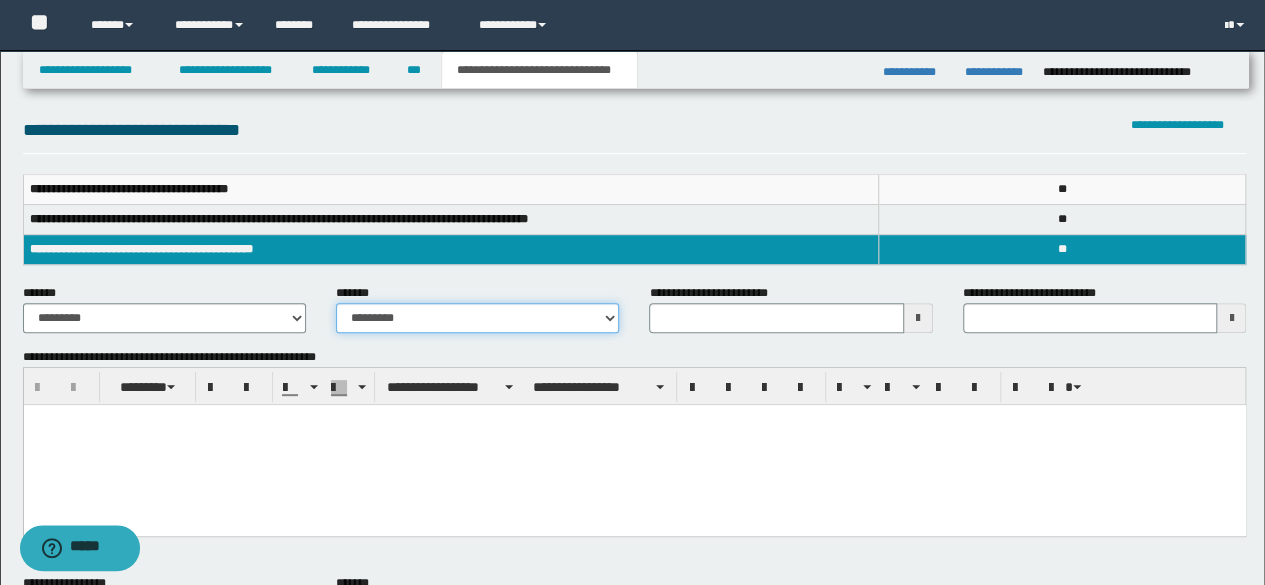 click on "**********" at bounding box center (477, 318) 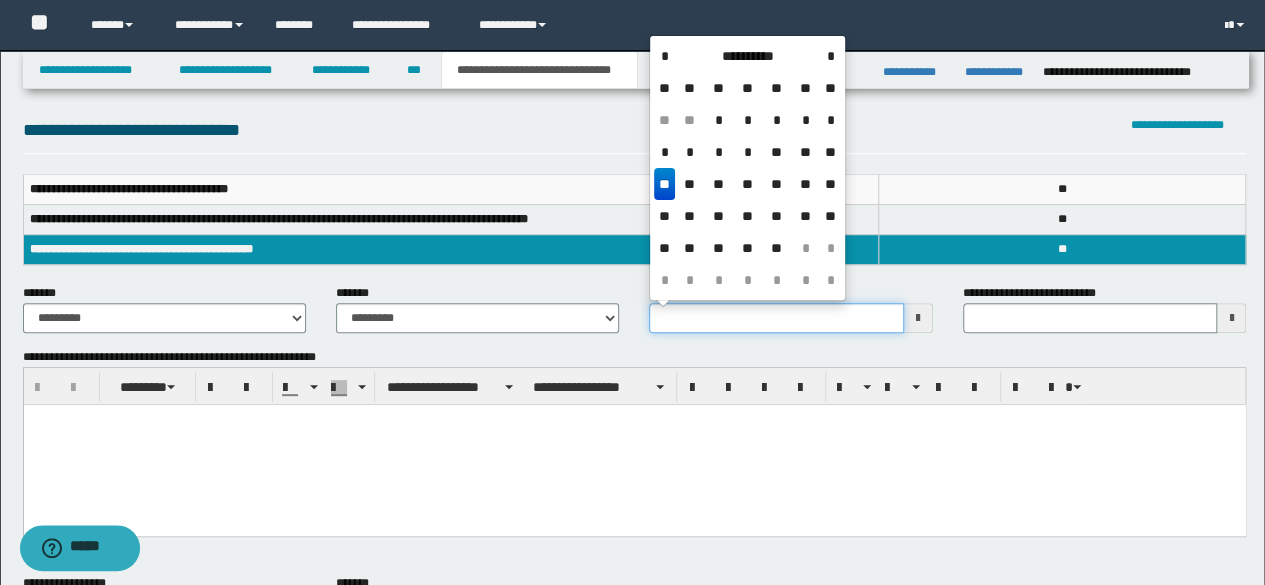 click on "**********" at bounding box center [776, 318] 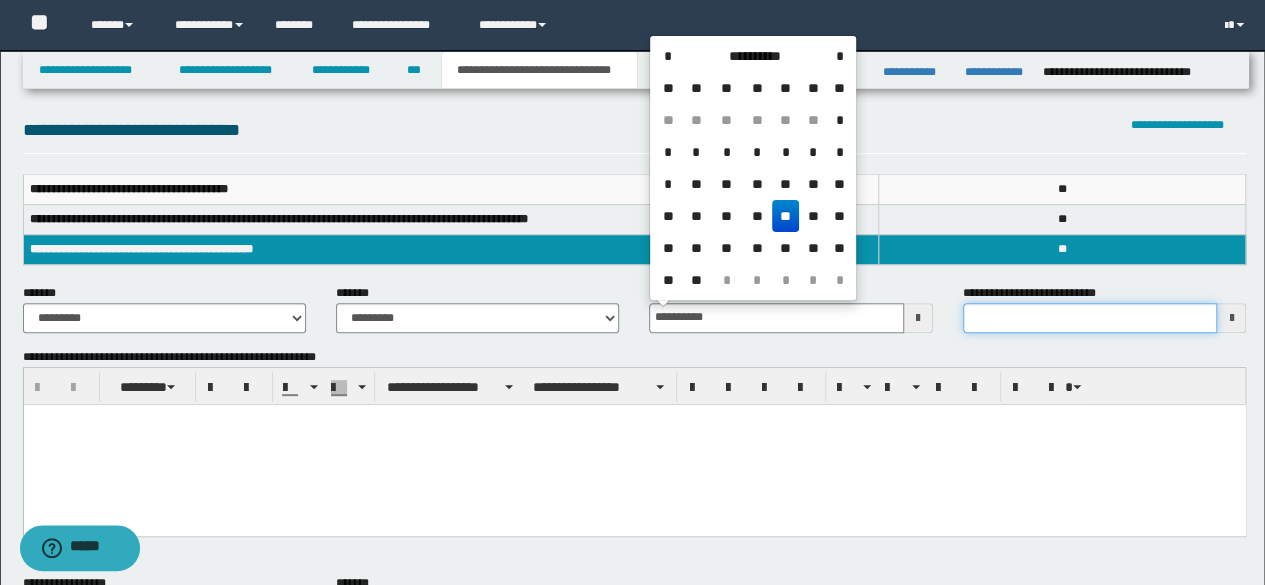 type on "**********" 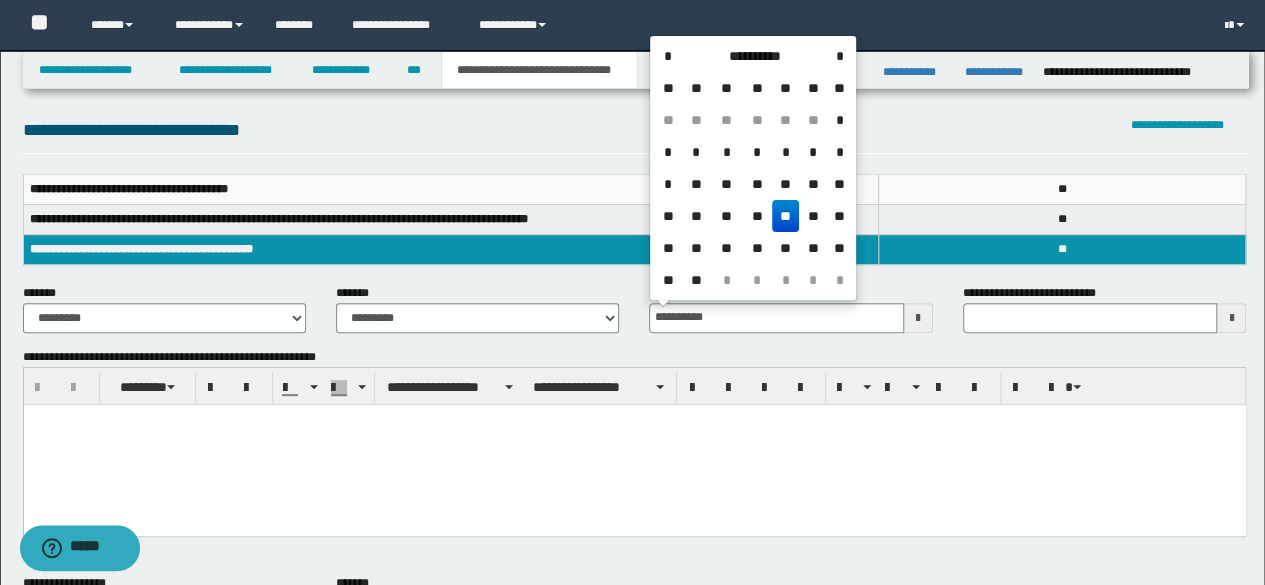 type 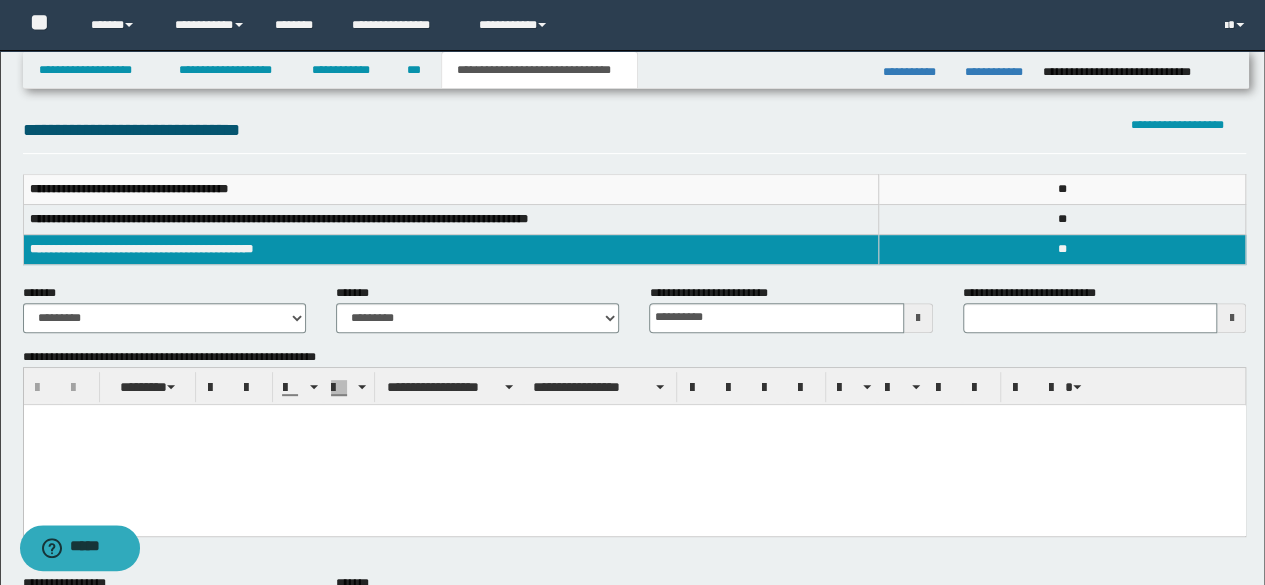 paste 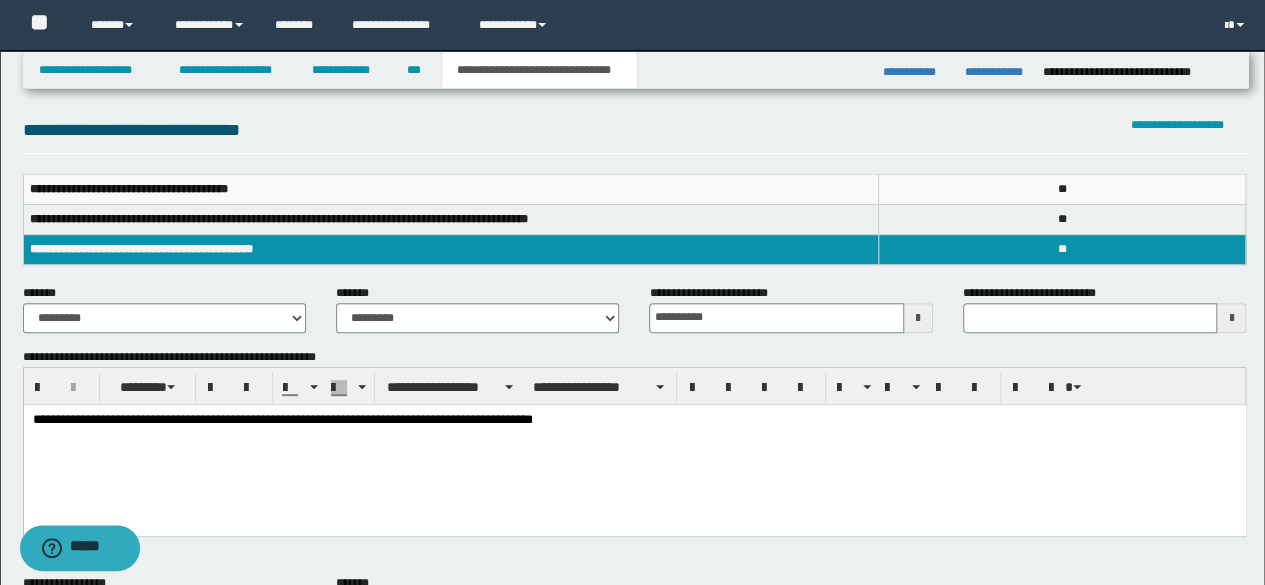 drag, startPoint x: 230, startPoint y: 973, endPoint x: 164, endPoint y: 509, distance: 468.67047 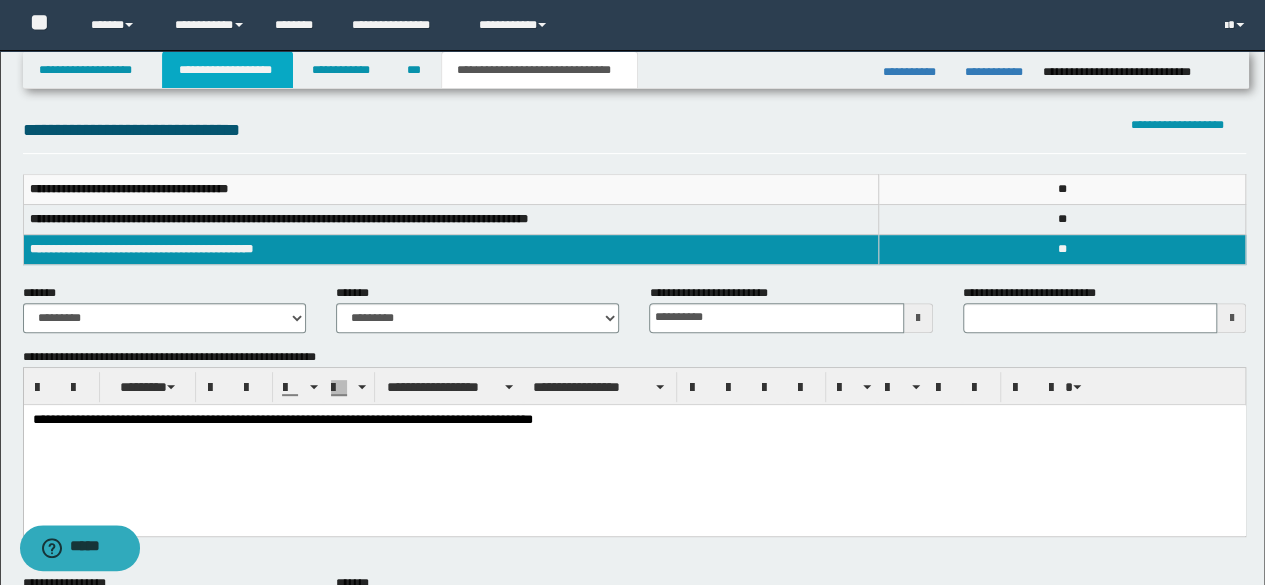 drag, startPoint x: 246, startPoint y: 71, endPoint x: 468, endPoint y: 369, distance: 371.60193 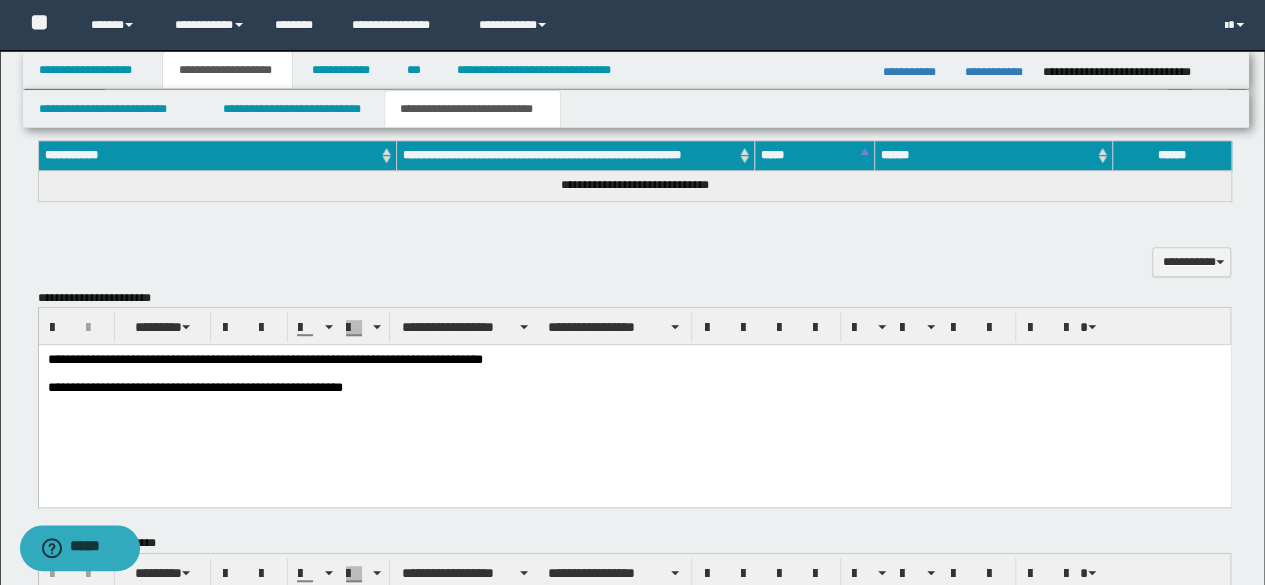 scroll, scrollTop: 530, scrollLeft: 0, axis: vertical 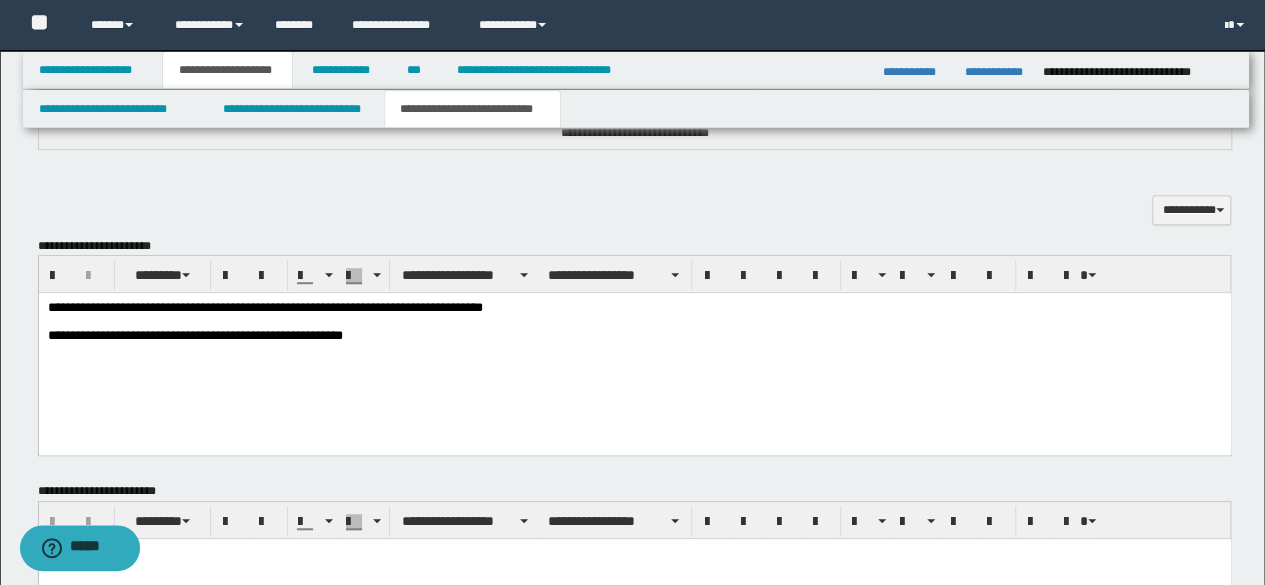 click on "**********" at bounding box center [634, 324] 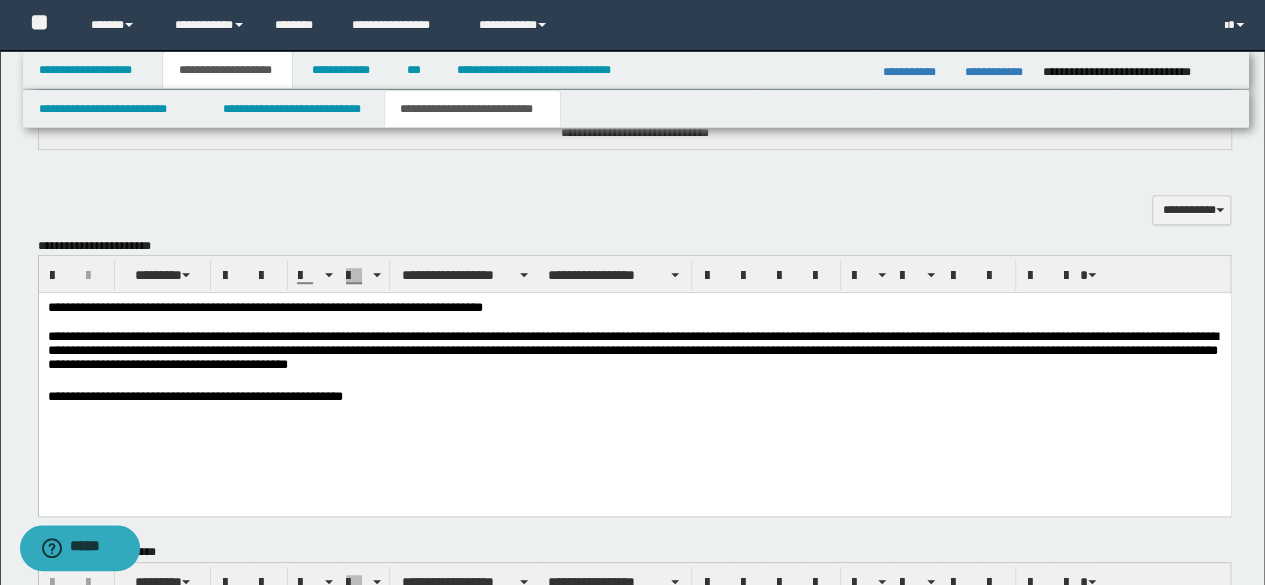 drag, startPoint x: 775, startPoint y: 848, endPoint x: 571, endPoint y: 339, distance: 548.35846 